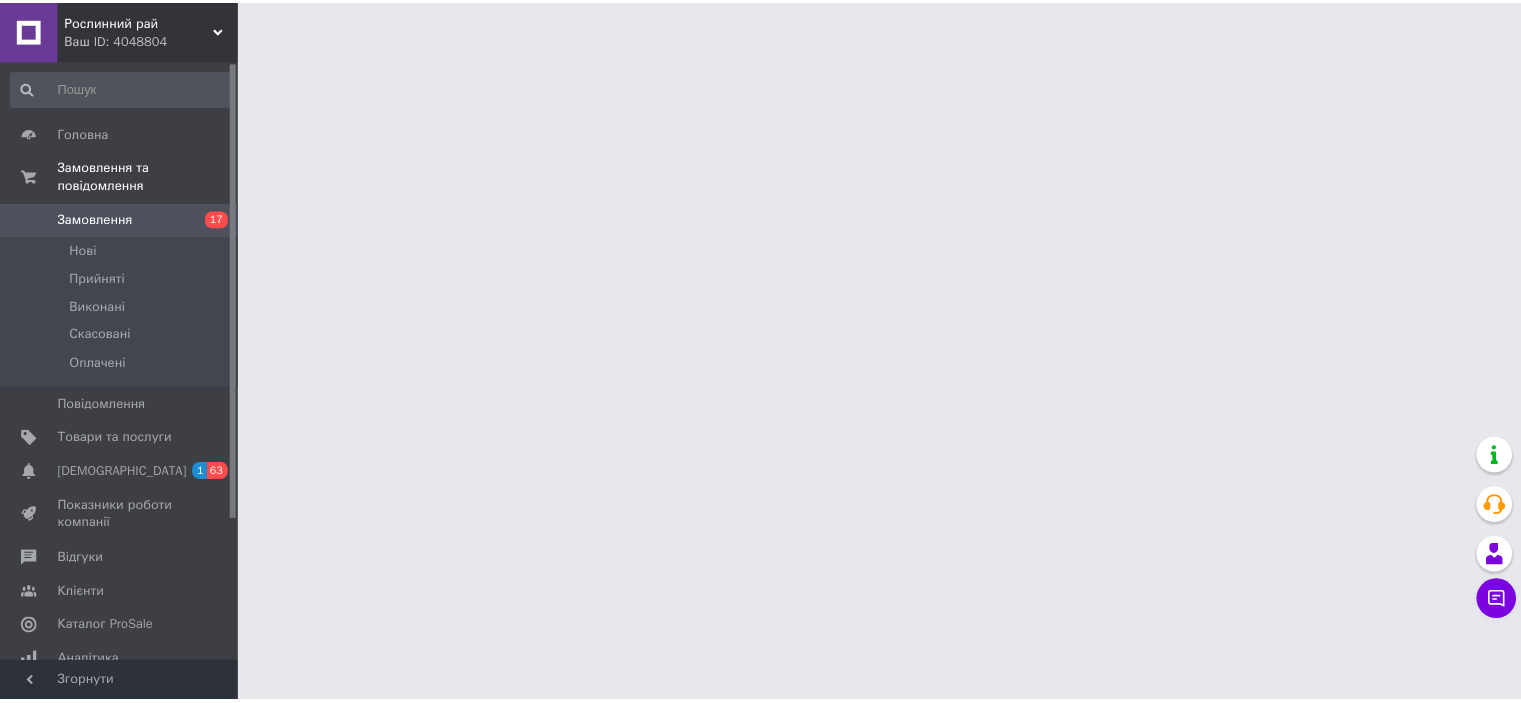 scroll, scrollTop: 0, scrollLeft: 0, axis: both 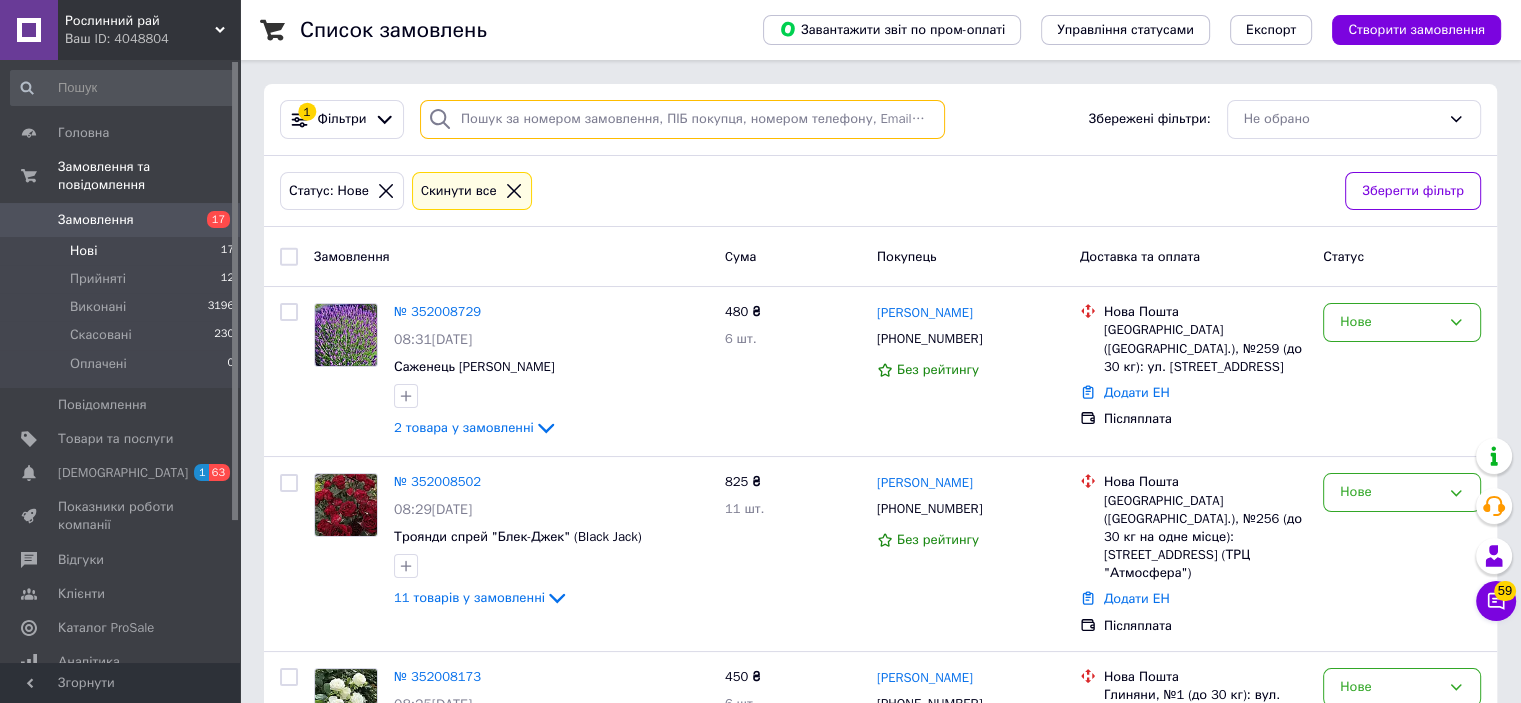 click at bounding box center [682, 119] 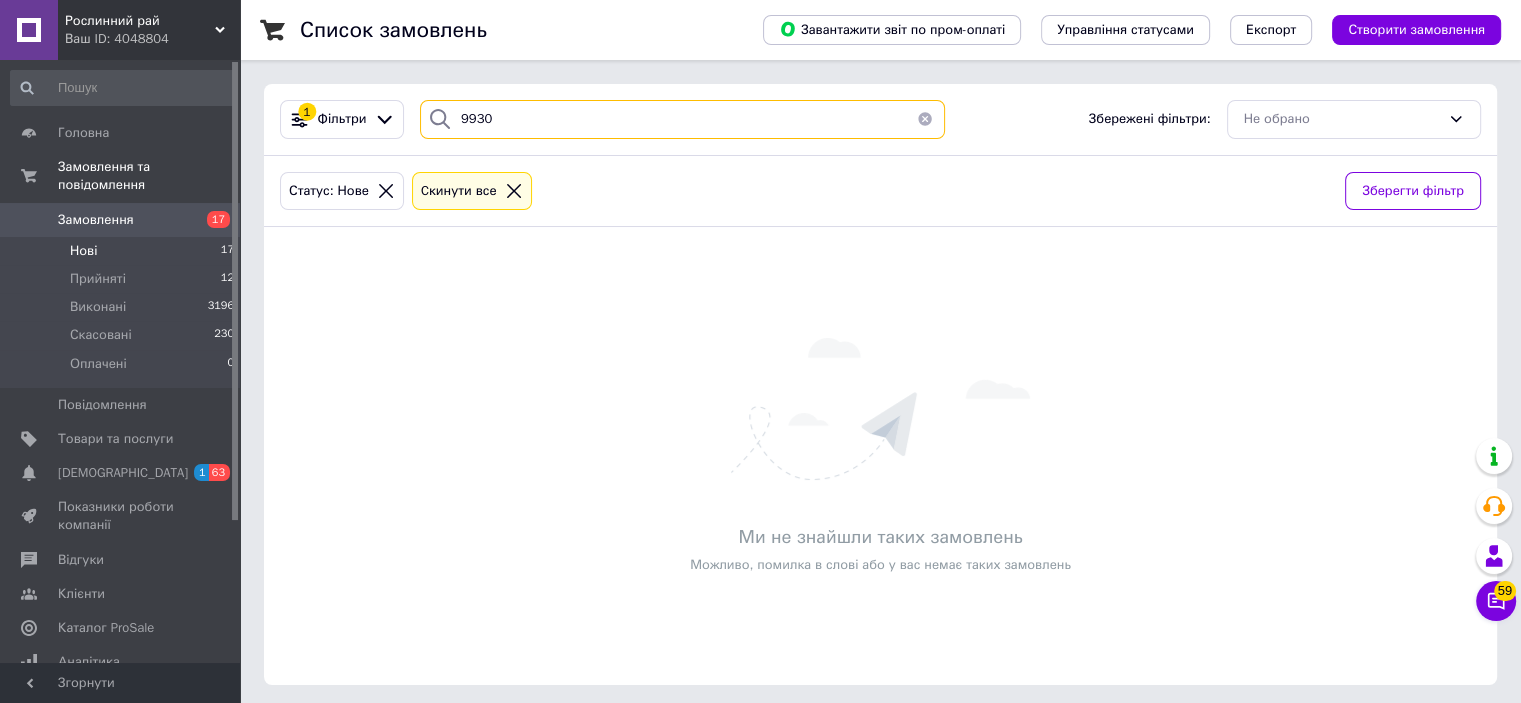 type on "9930" 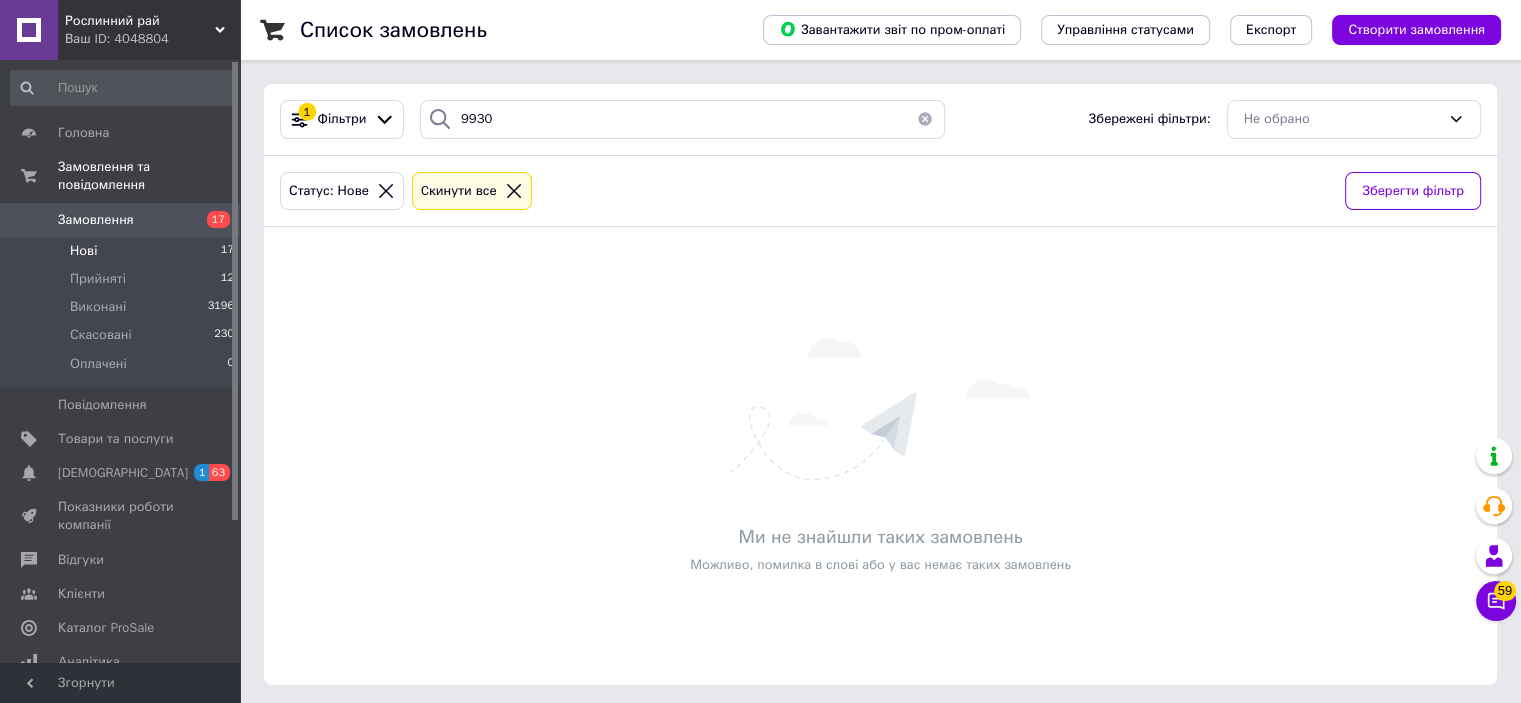 click 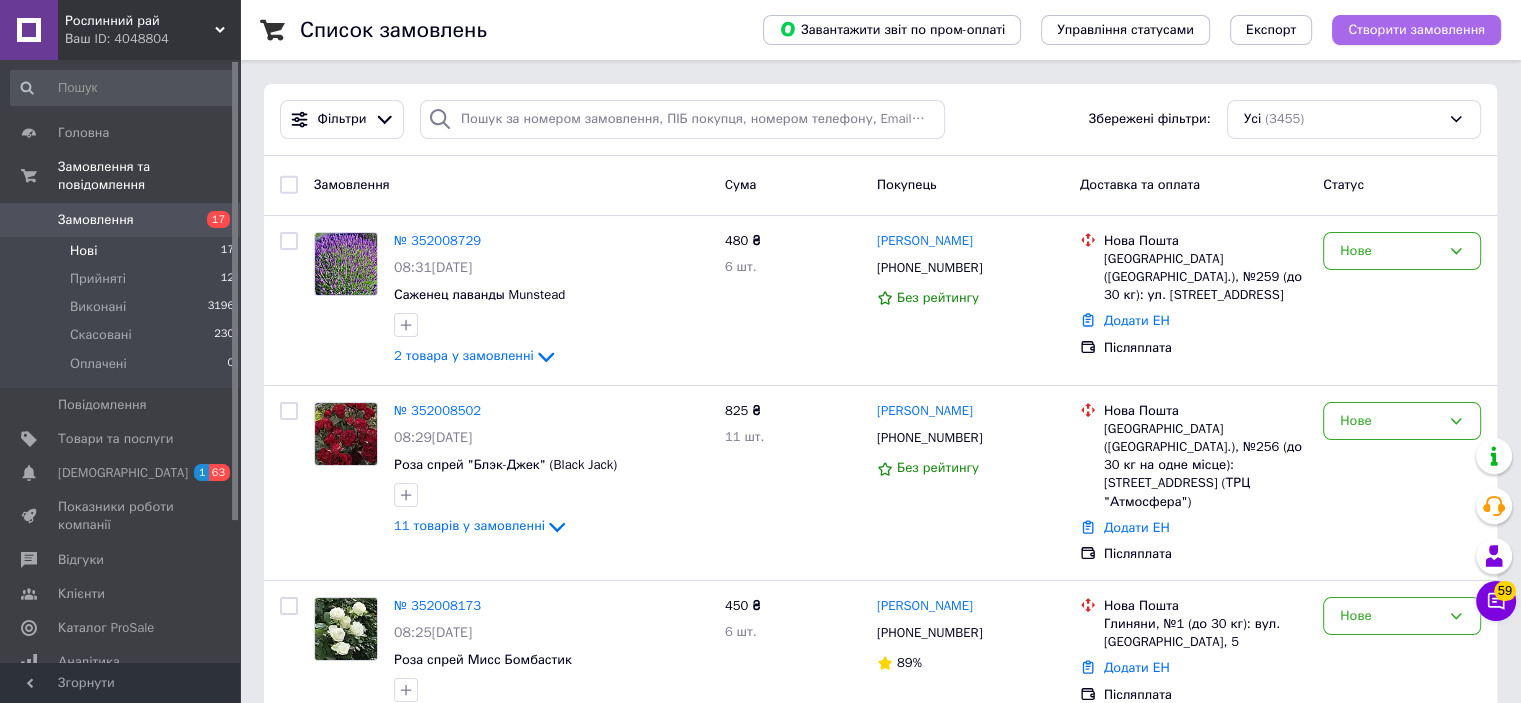 click on "Створити замовлення" at bounding box center (1416, 30) 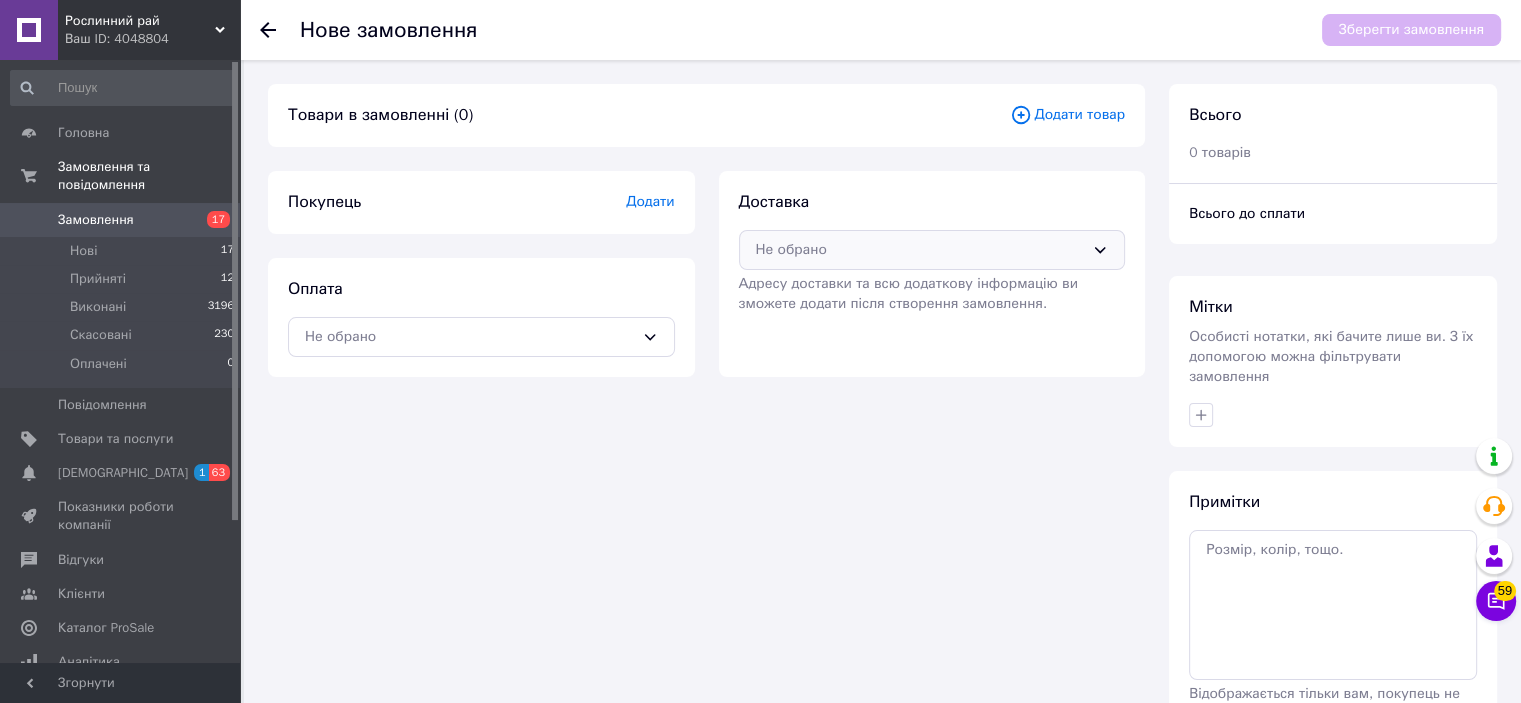 click on "Не обрано" at bounding box center [932, 250] 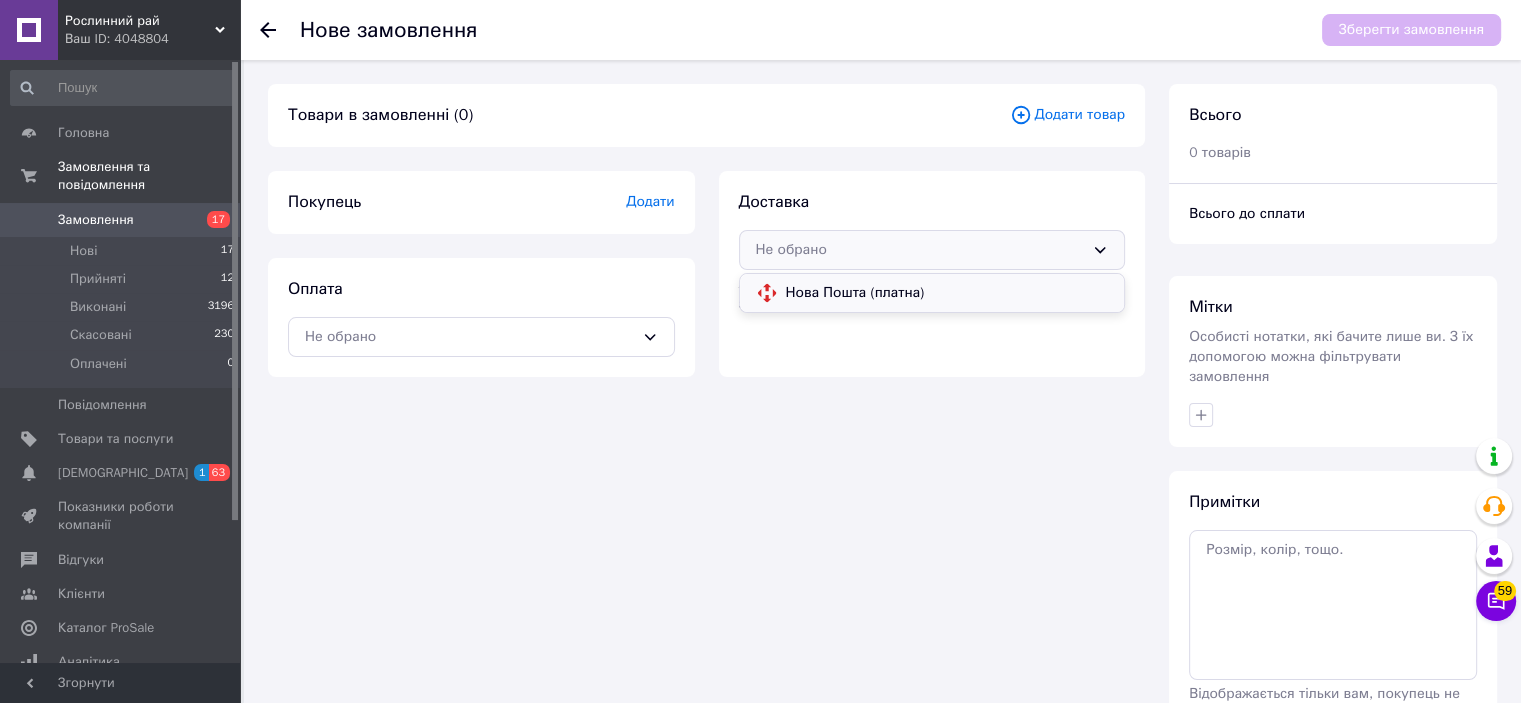 click on "Нова Пошта (платна)" at bounding box center (932, 293) 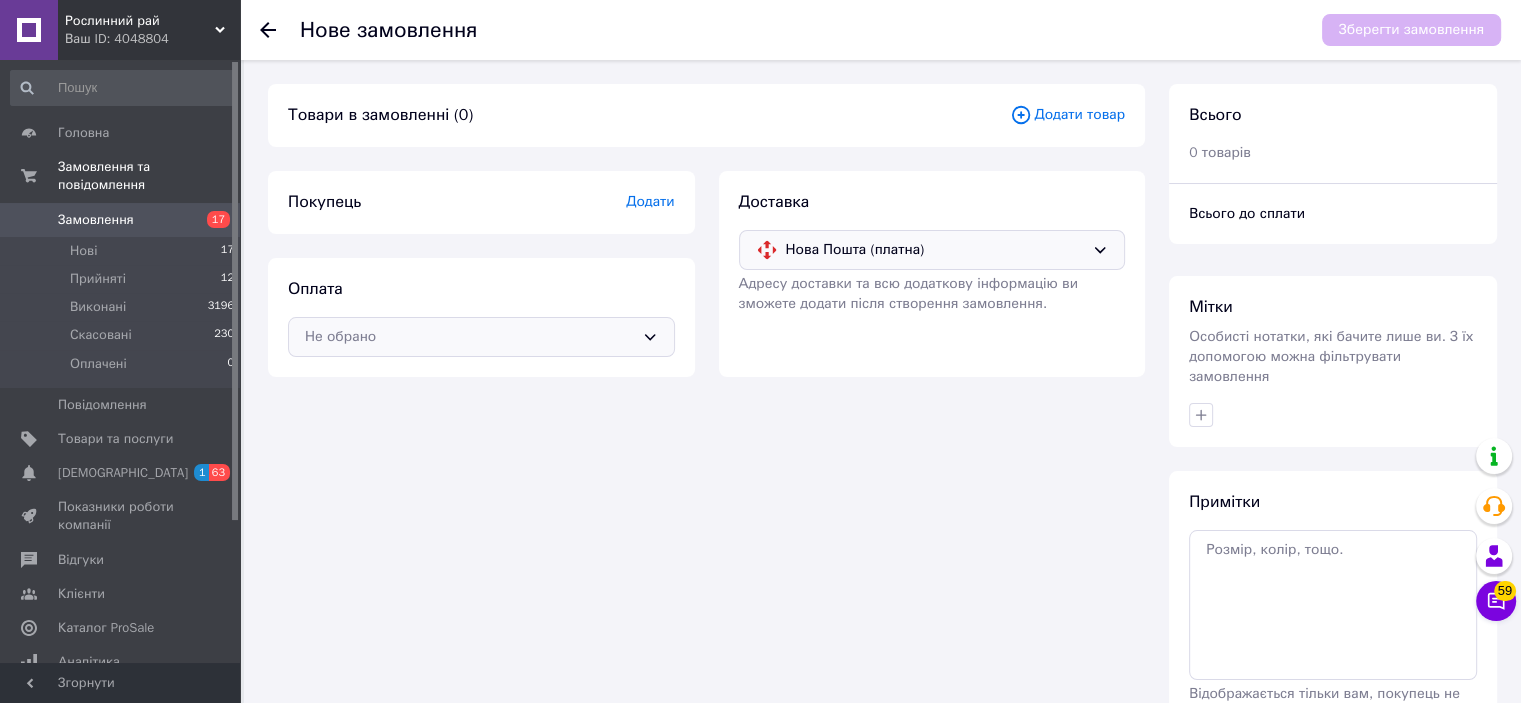 click on "Не обрано" at bounding box center (469, 337) 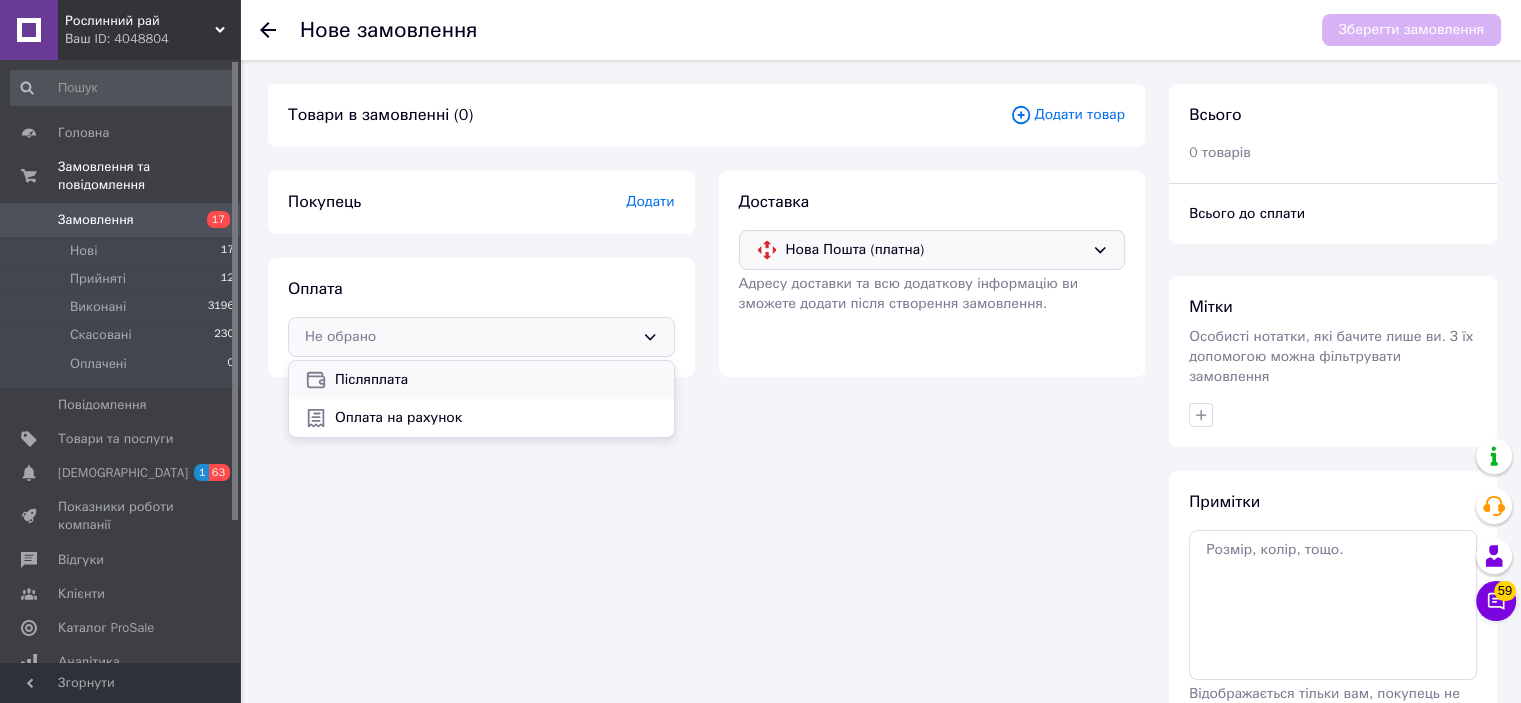 click on "Післяплата" at bounding box center (496, 380) 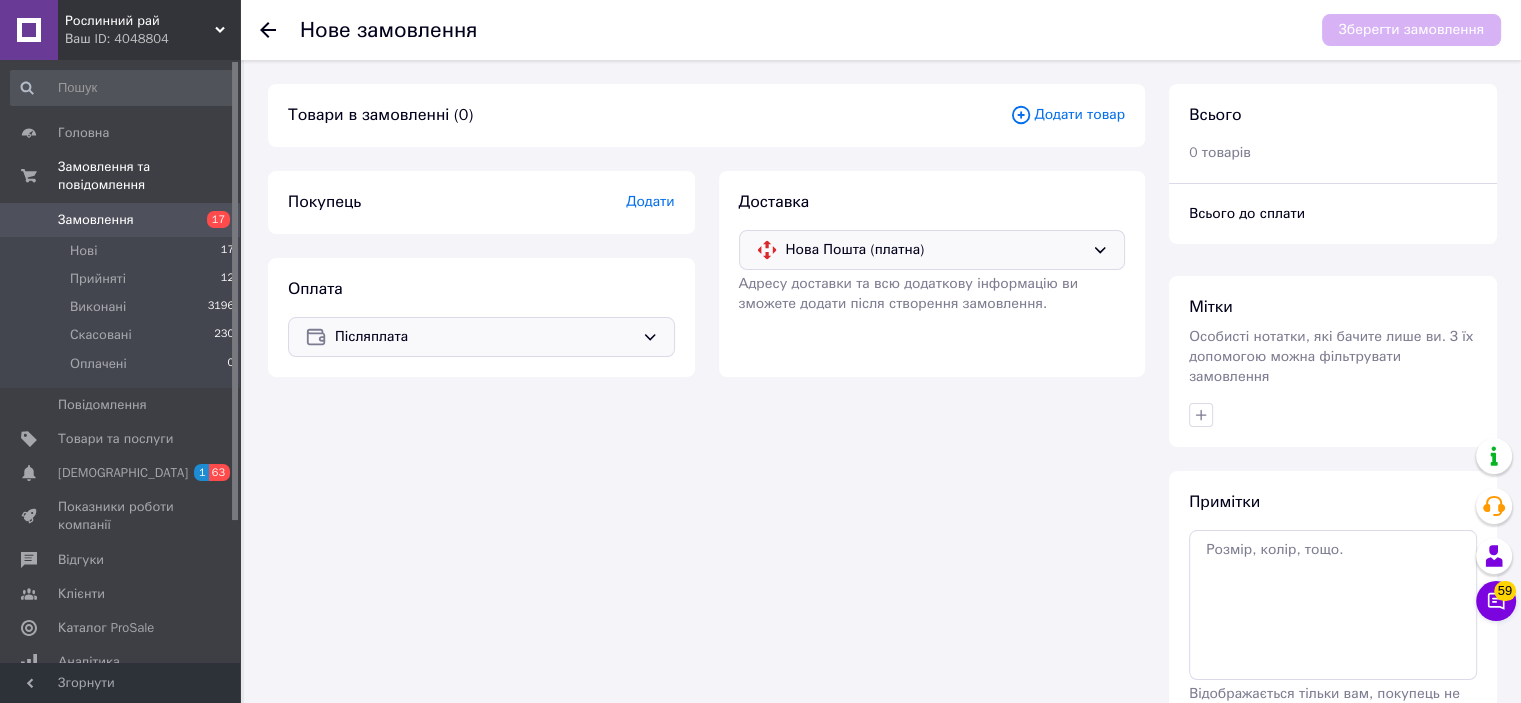 click on "Додати" at bounding box center [650, 201] 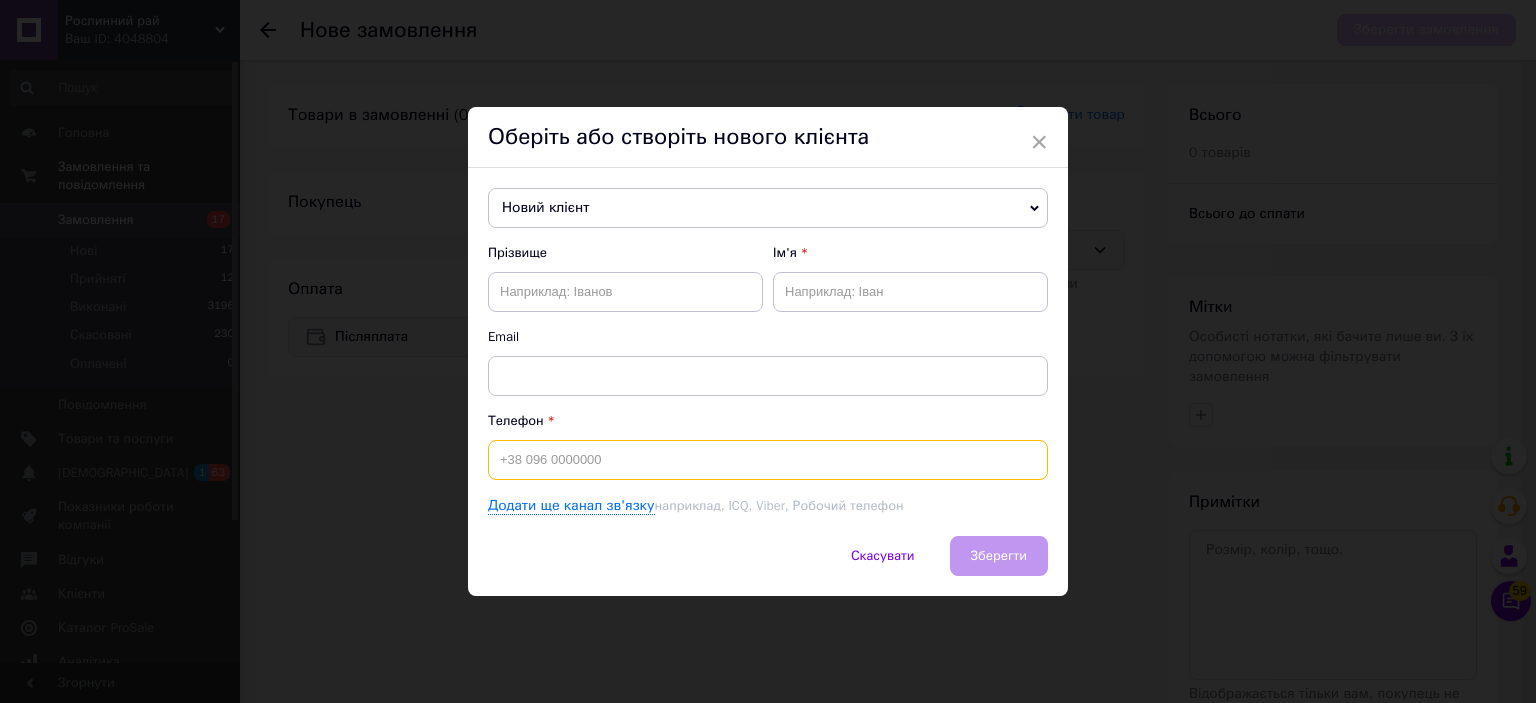 click at bounding box center (768, 460) 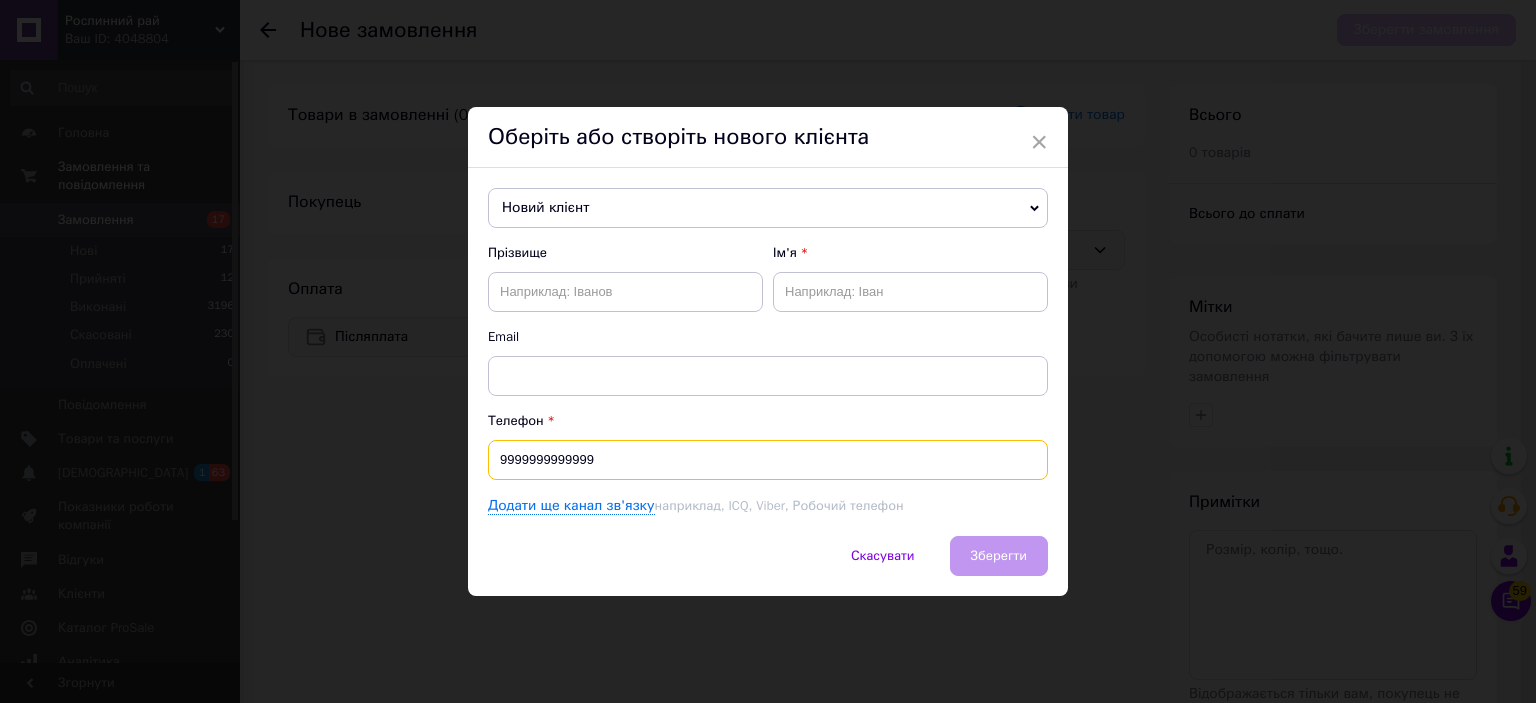 type on "9999999999999" 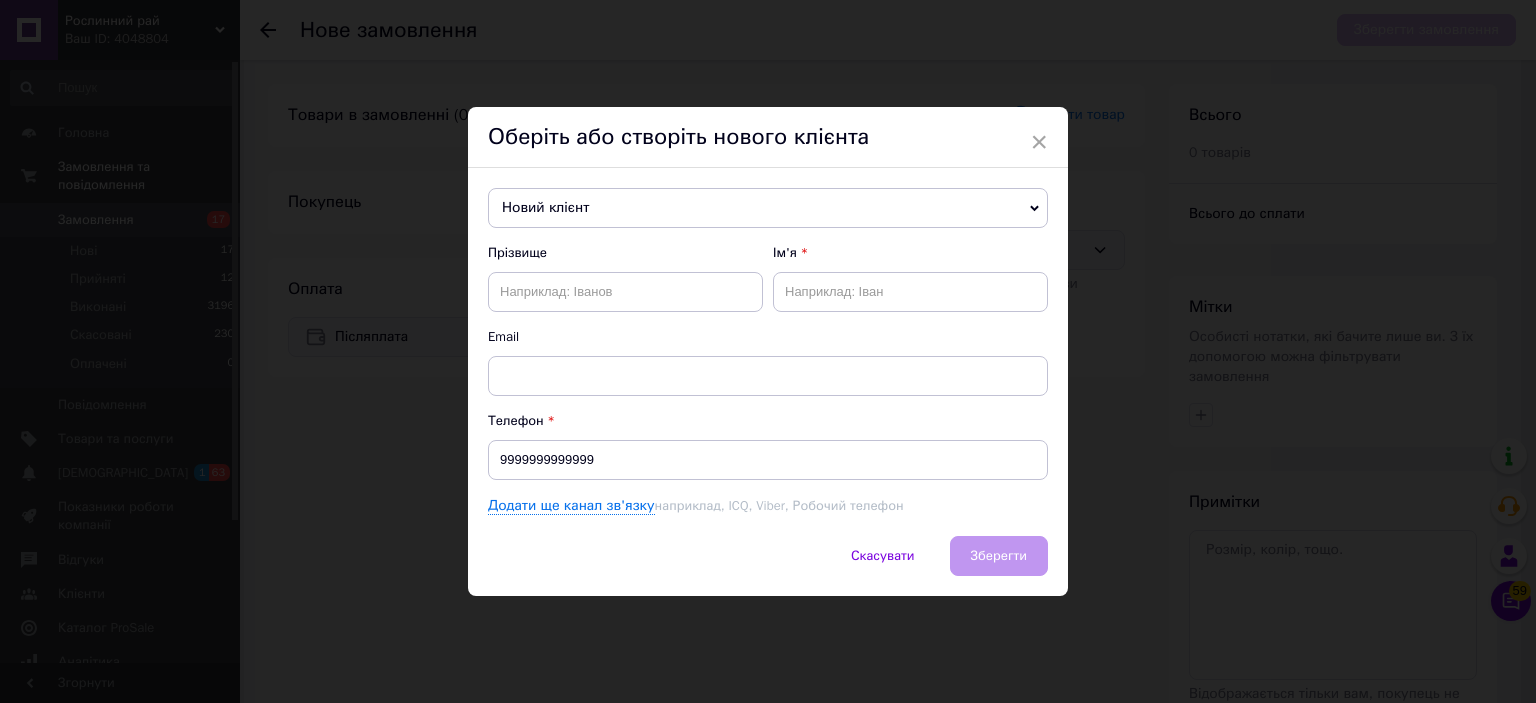 click on "Новий клієнт" at bounding box center (768, 208) 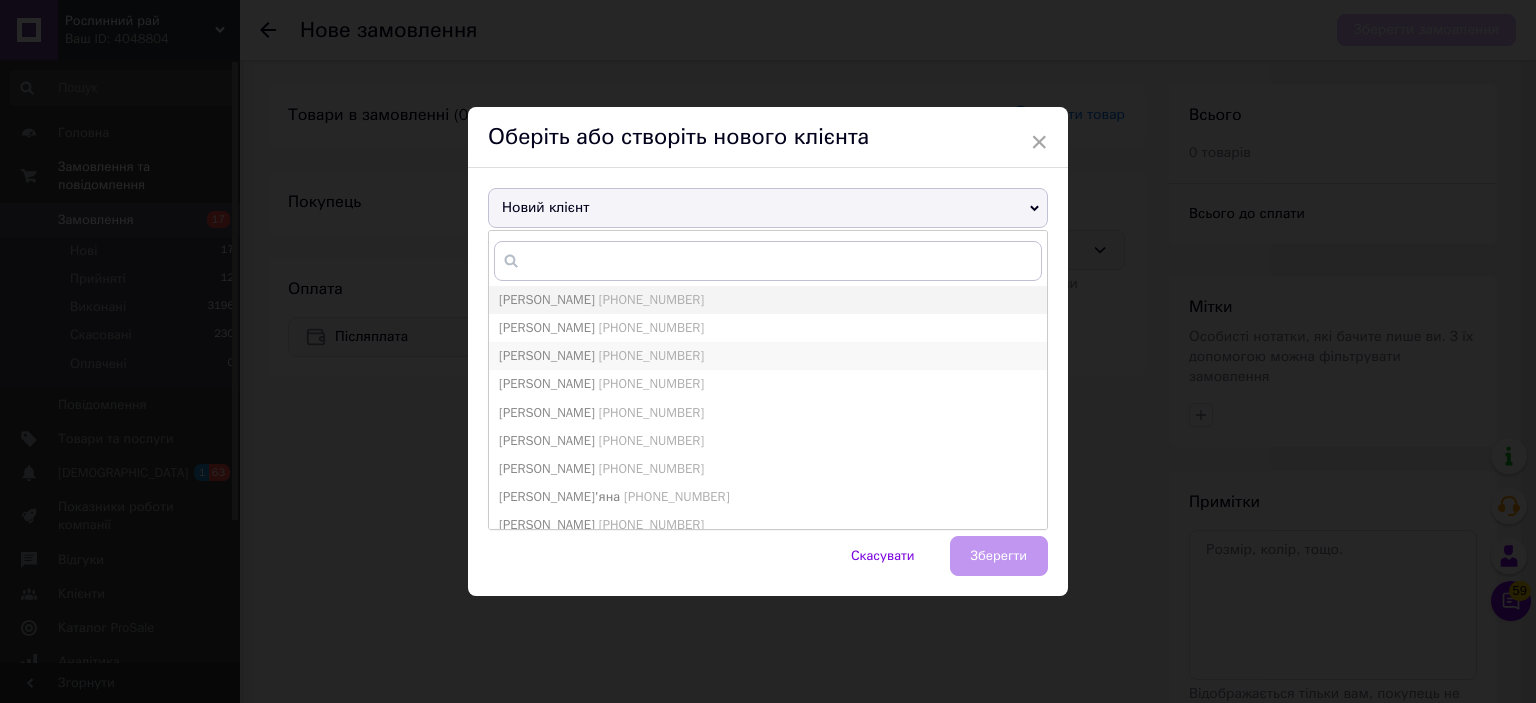 click on "[PERSON_NAME]" at bounding box center (547, 355) 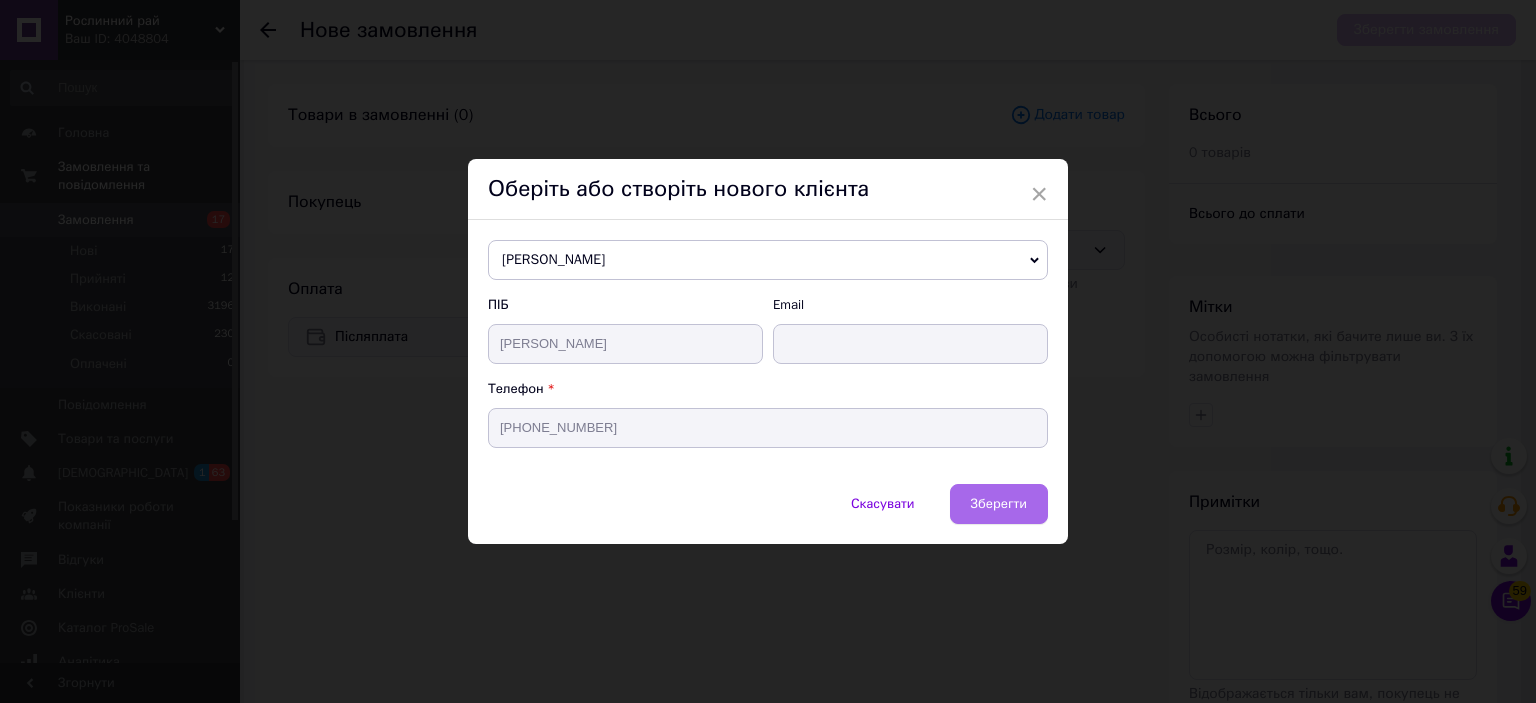click on "Зберегти" at bounding box center [999, 503] 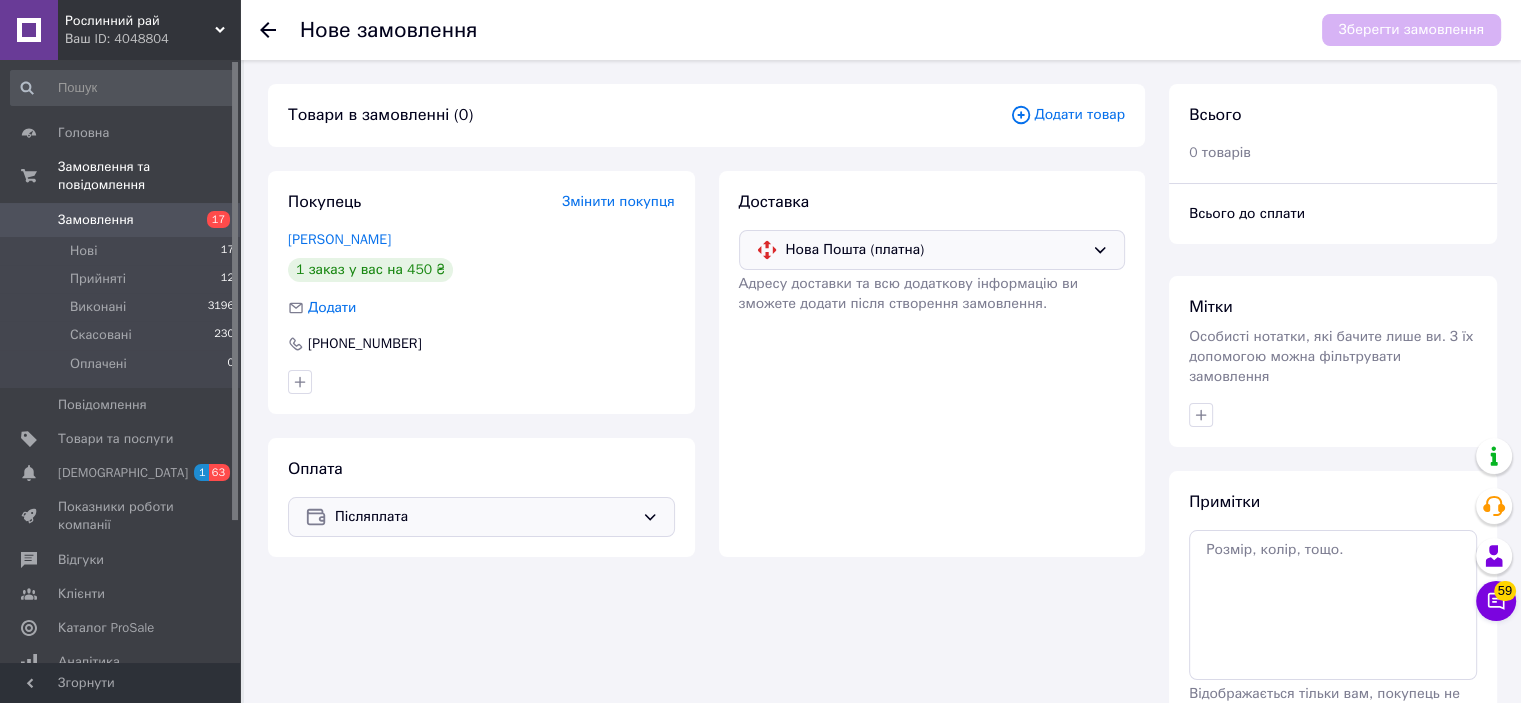drag, startPoint x: 1110, startPoint y: 103, endPoint x: 1097, endPoint y: 113, distance: 16.40122 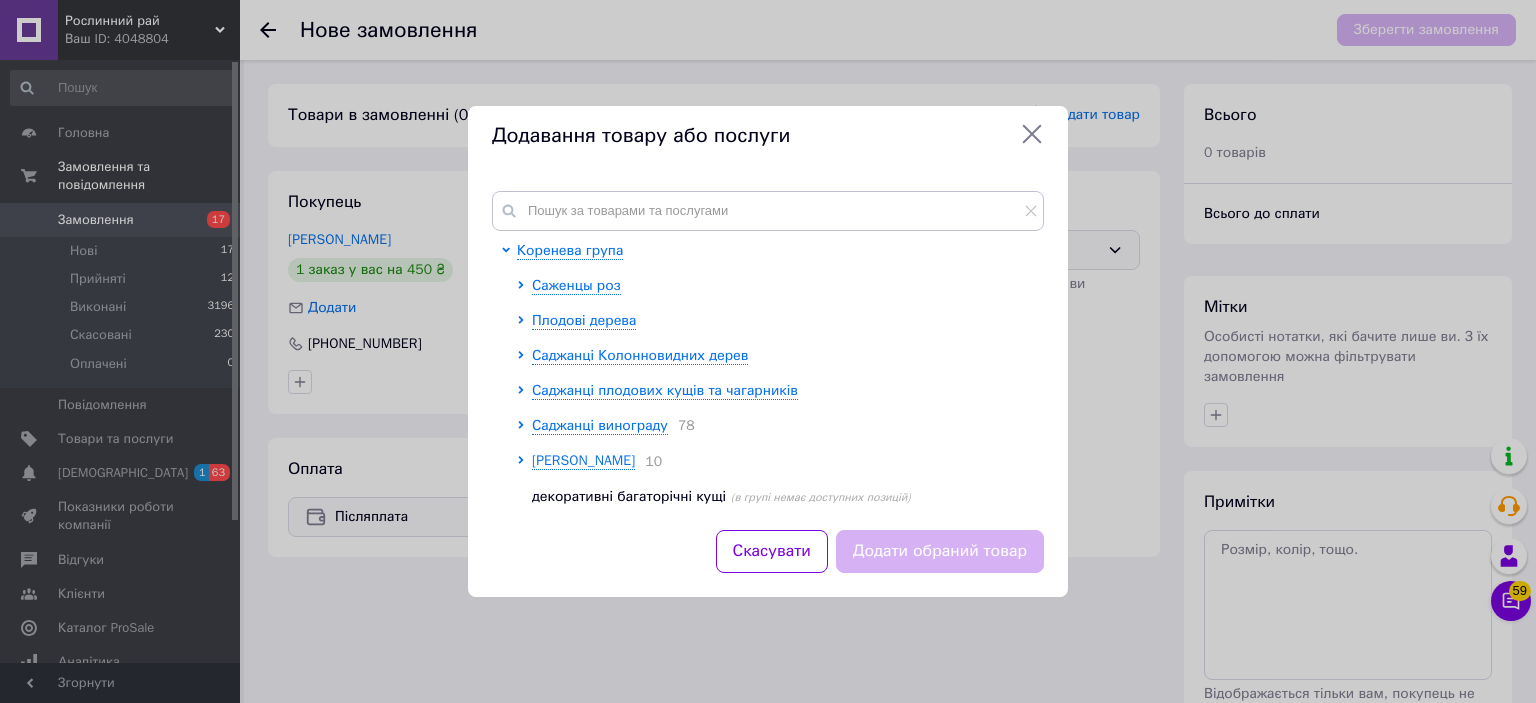 click on "Коренева група Саженцы роз Плодові дерева Саджанці Колонновидних дерев Саджанці плодових кущів та чагарників Саджанці винограду 78 Саджанці хурми 10 декоративні багаторічні кущі  (в групі немає доступних позицій) Декоративні чагарники 56 Декоративні  дерева  Саджанці лаванди  14 Саджанці полуниці Горіхові Дерева  Саджанці інжиру 26 Саджанці лохини" at bounding box center (775, 497) 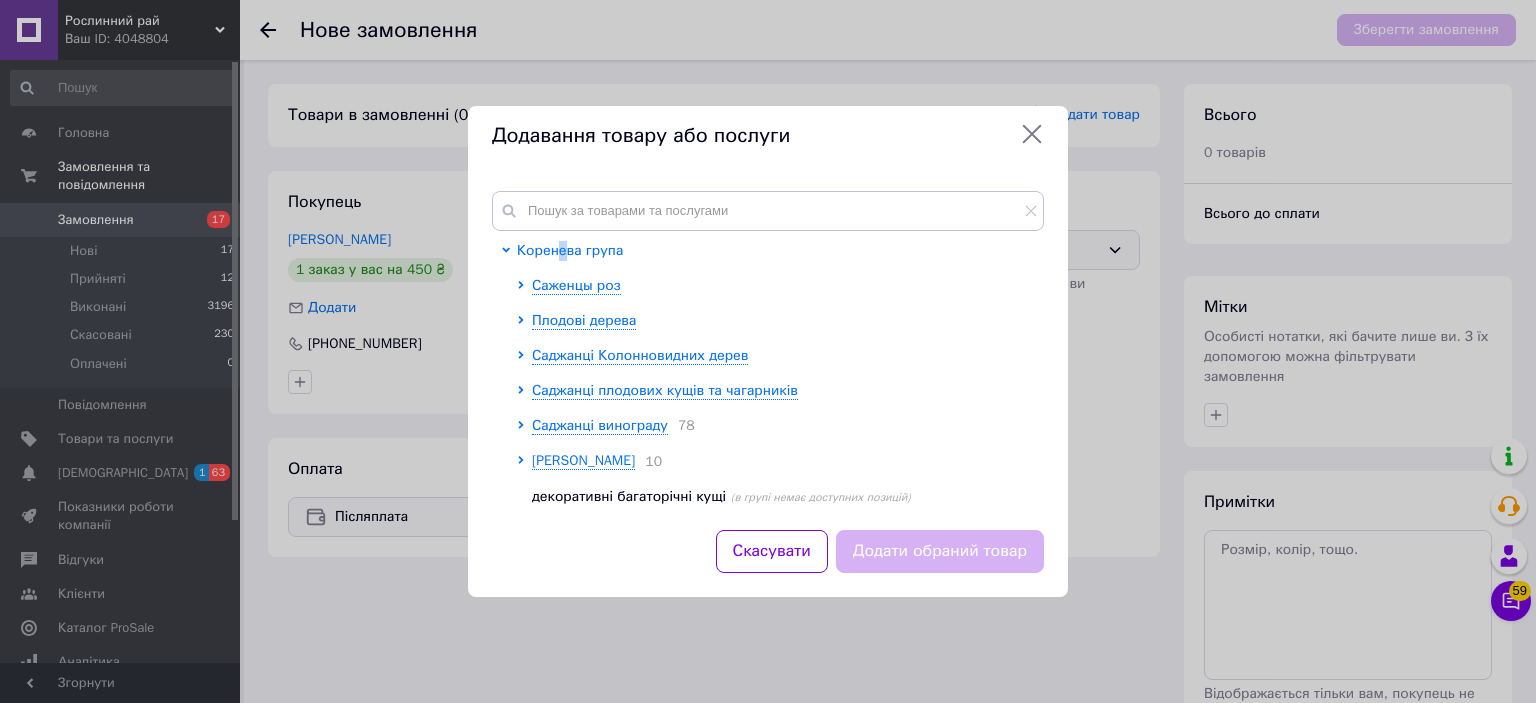 click on "Коренева група" at bounding box center [570, 251] 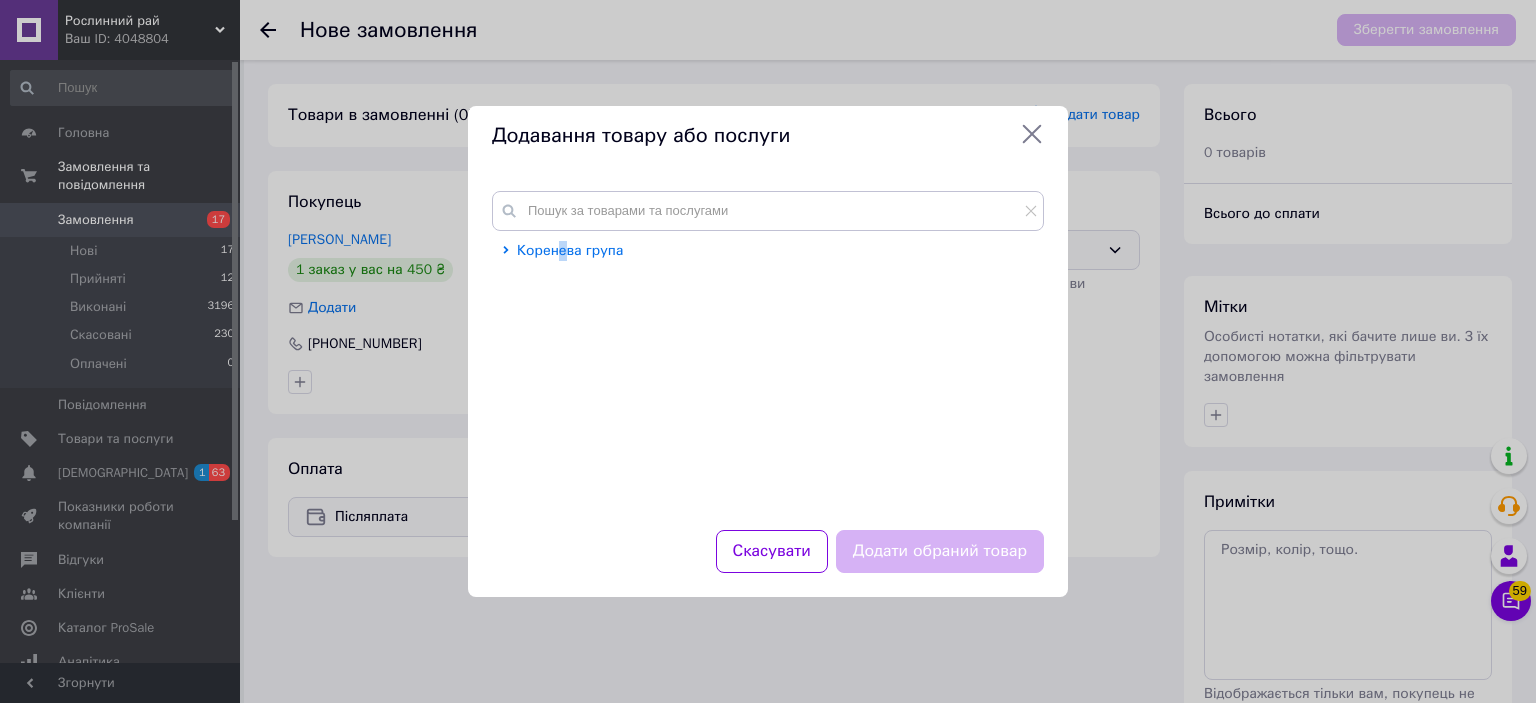 click on "Коренева група" at bounding box center (570, 250) 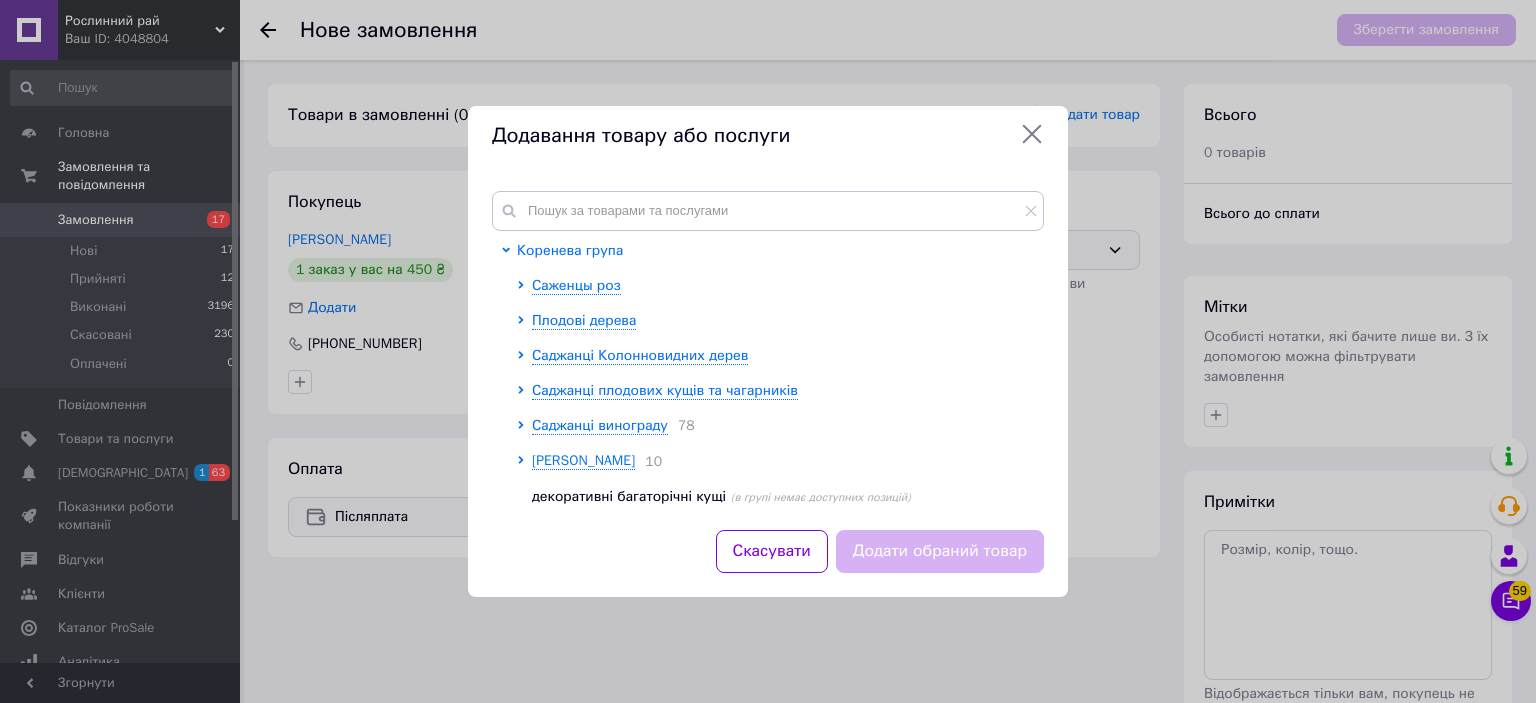 click on "Коренева група" at bounding box center (570, 250) 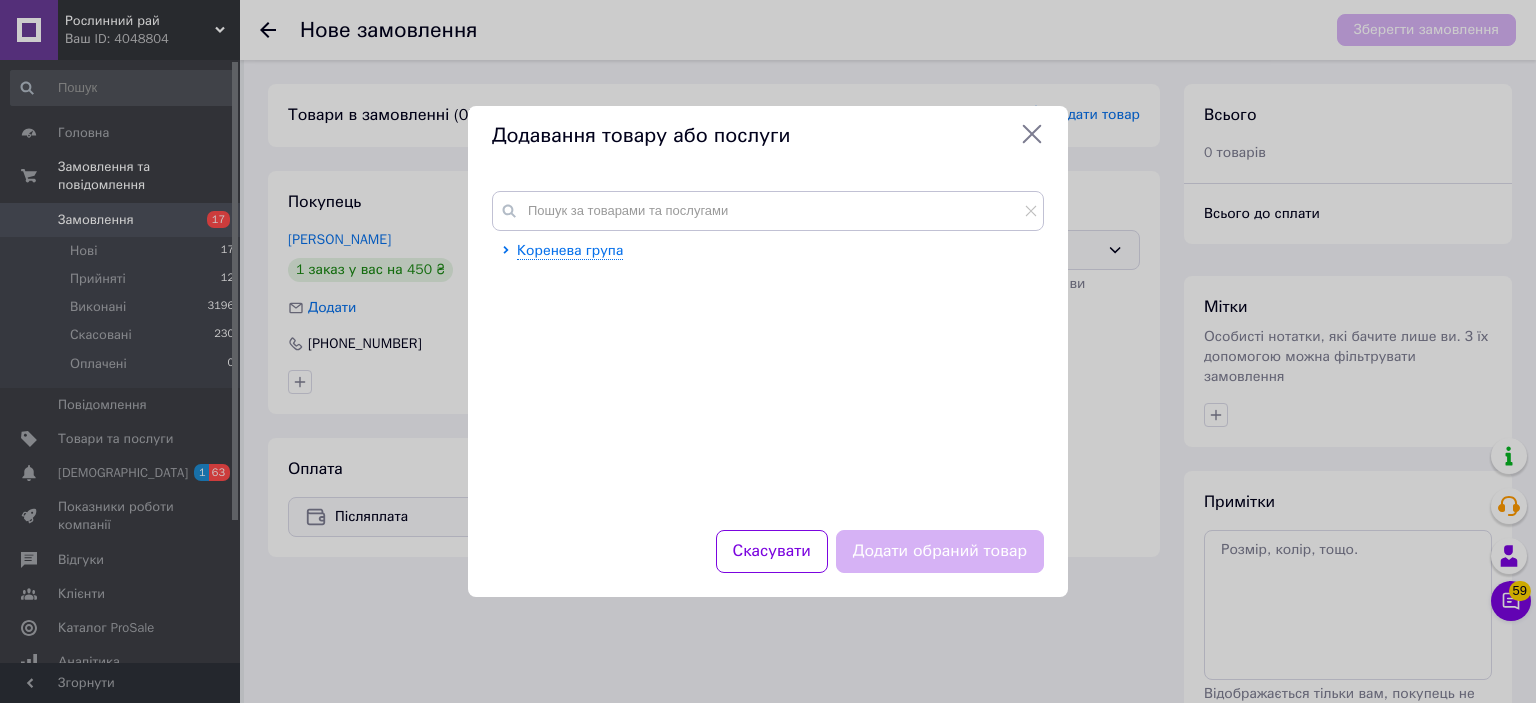 click on "Коренева група" at bounding box center [767, 373] 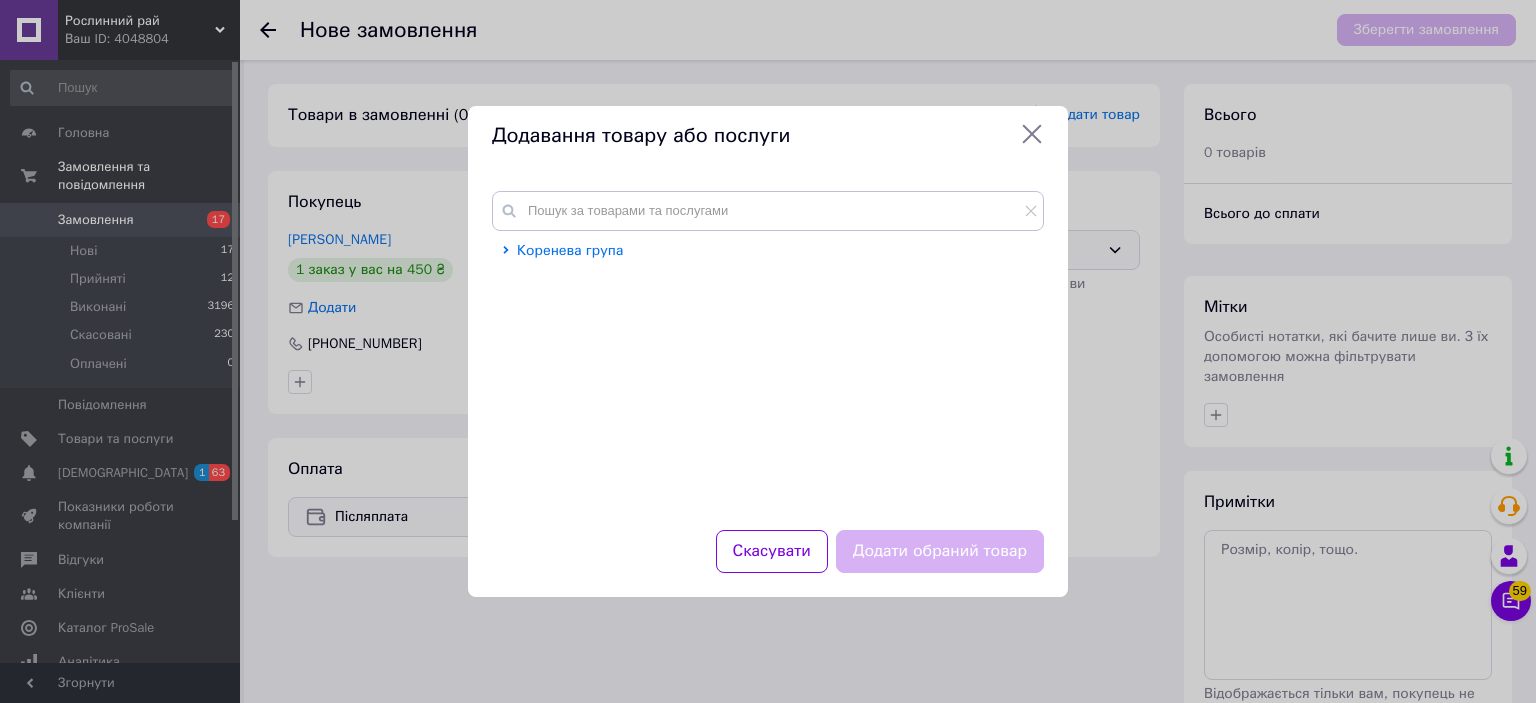 click on "Коренева група" at bounding box center (570, 250) 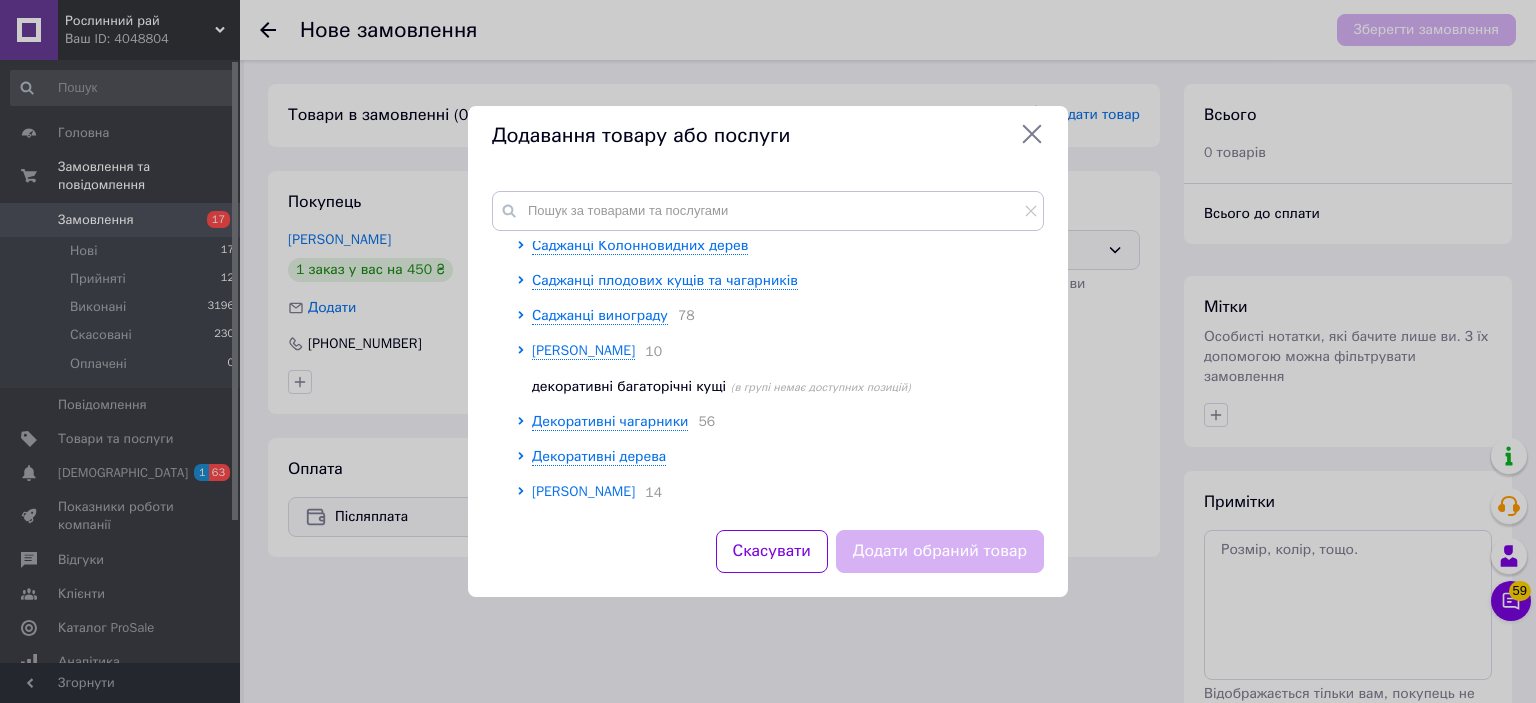 scroll, scrollTop: 259, scrollLeft: 0, axis: vertical 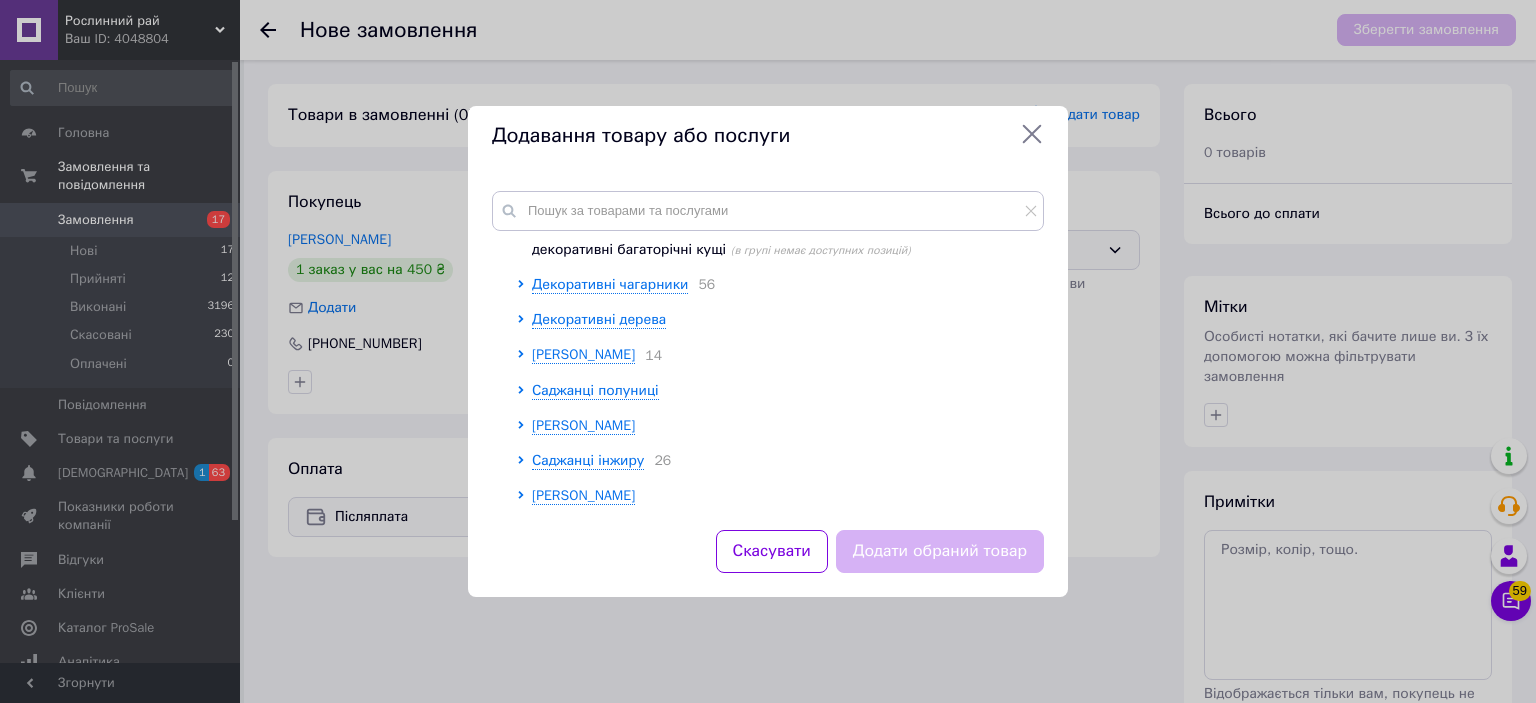 click on "Саженцы роз Плодові дерева Саджанці Колонновидних дерев Саджанці плодових кущів та чагарників Саджанці винограду 78 Саджанці хурми 10 декоративні багаторічні кущі  (в групі немає доступних позицій) Декоративні чагарники 56 Декоративні  дерева  Саджанці лаванди  14 Саджанці полуниці Горіхові Дерева  Саджанці інжиру 26 Саджанці лохини" at bounding box center (775, 267) 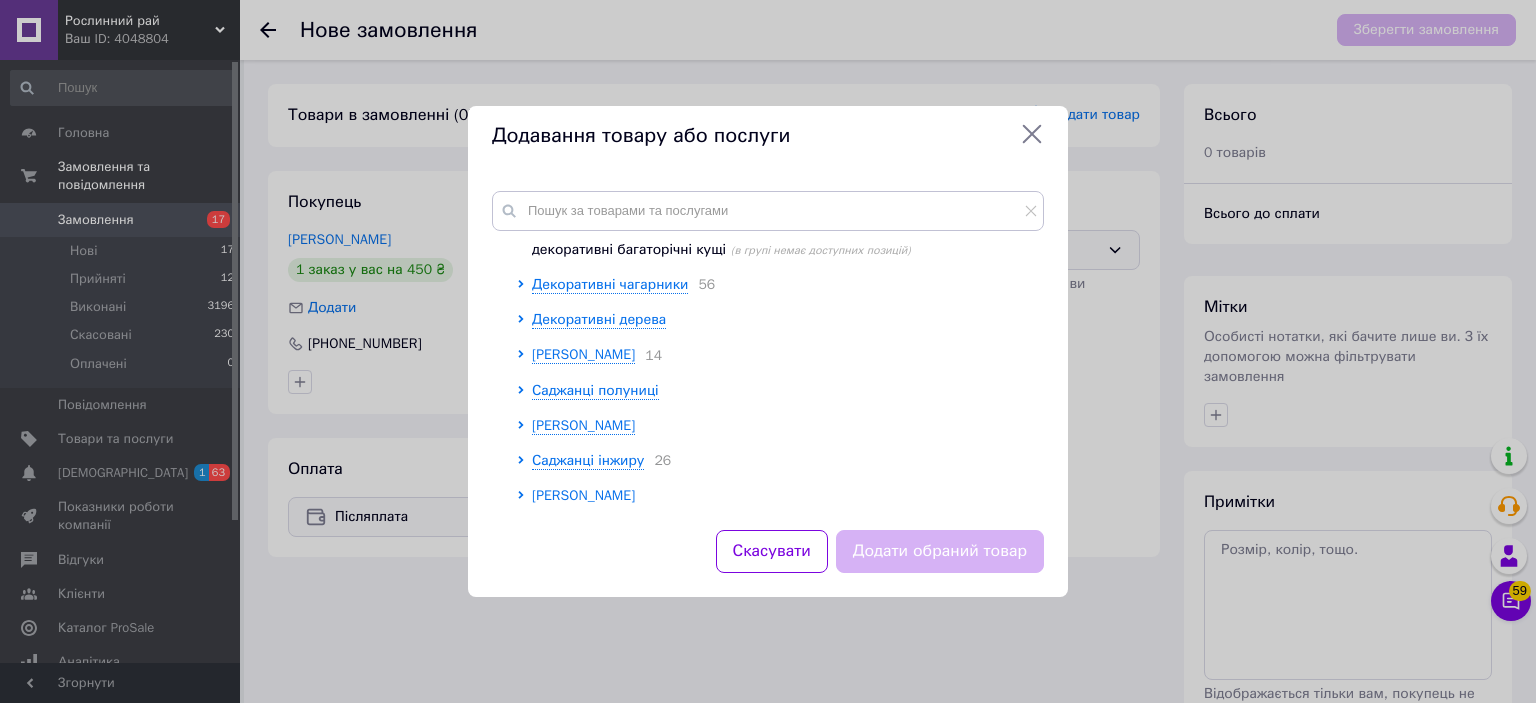 click on "[PERSON_NAME]" at bounding box center (583, 495) 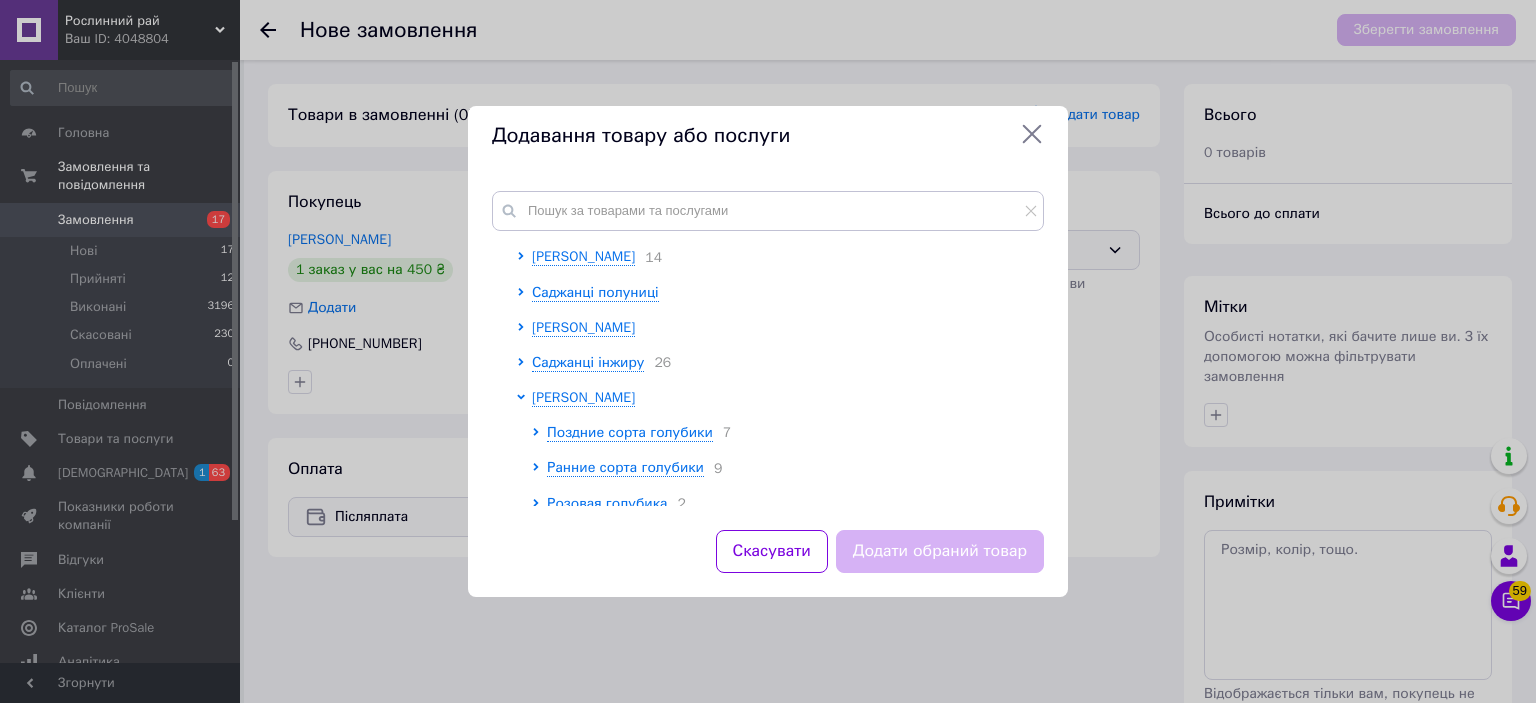 scroll, scrollTop: 409, scrollLeft: 0, axis: vertical 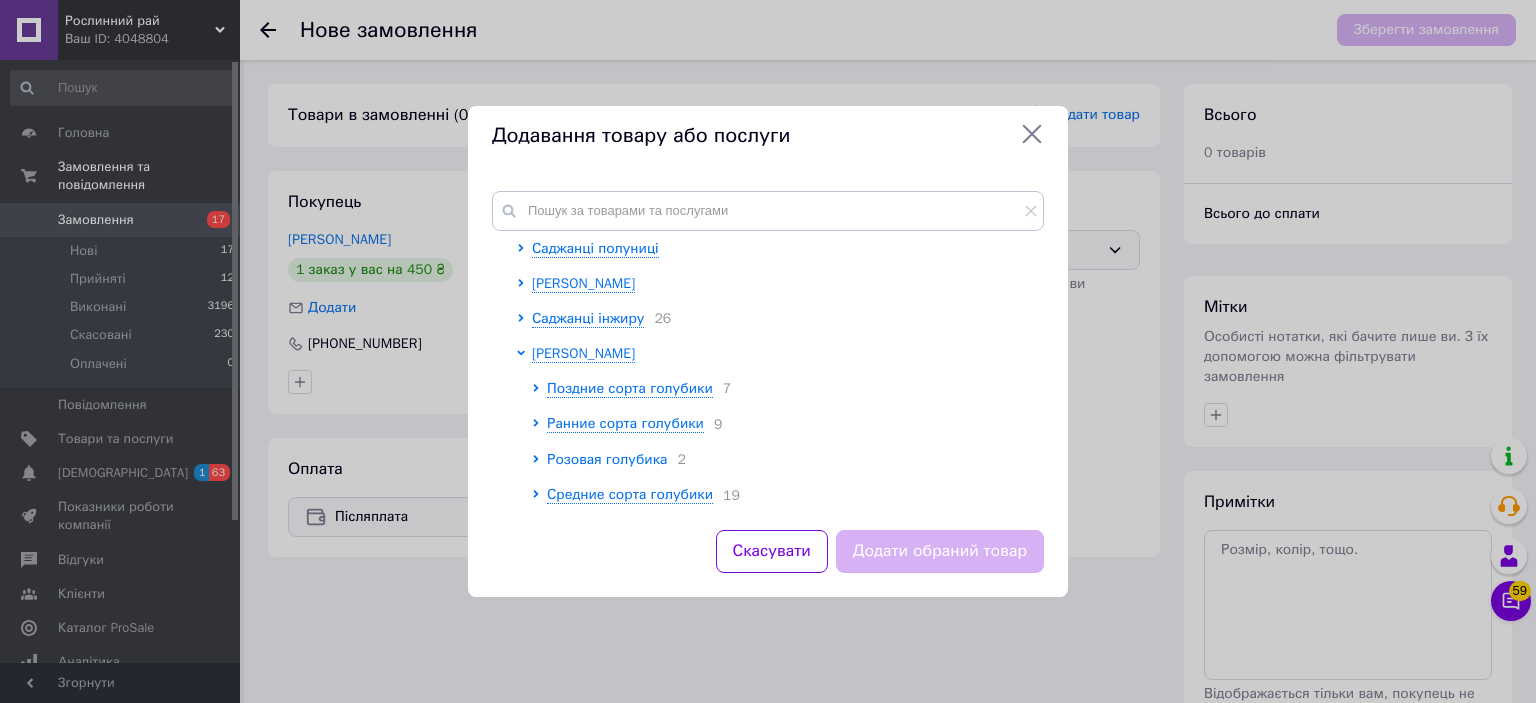 click on "Розовая голубика" at bounding box center [607, 459] 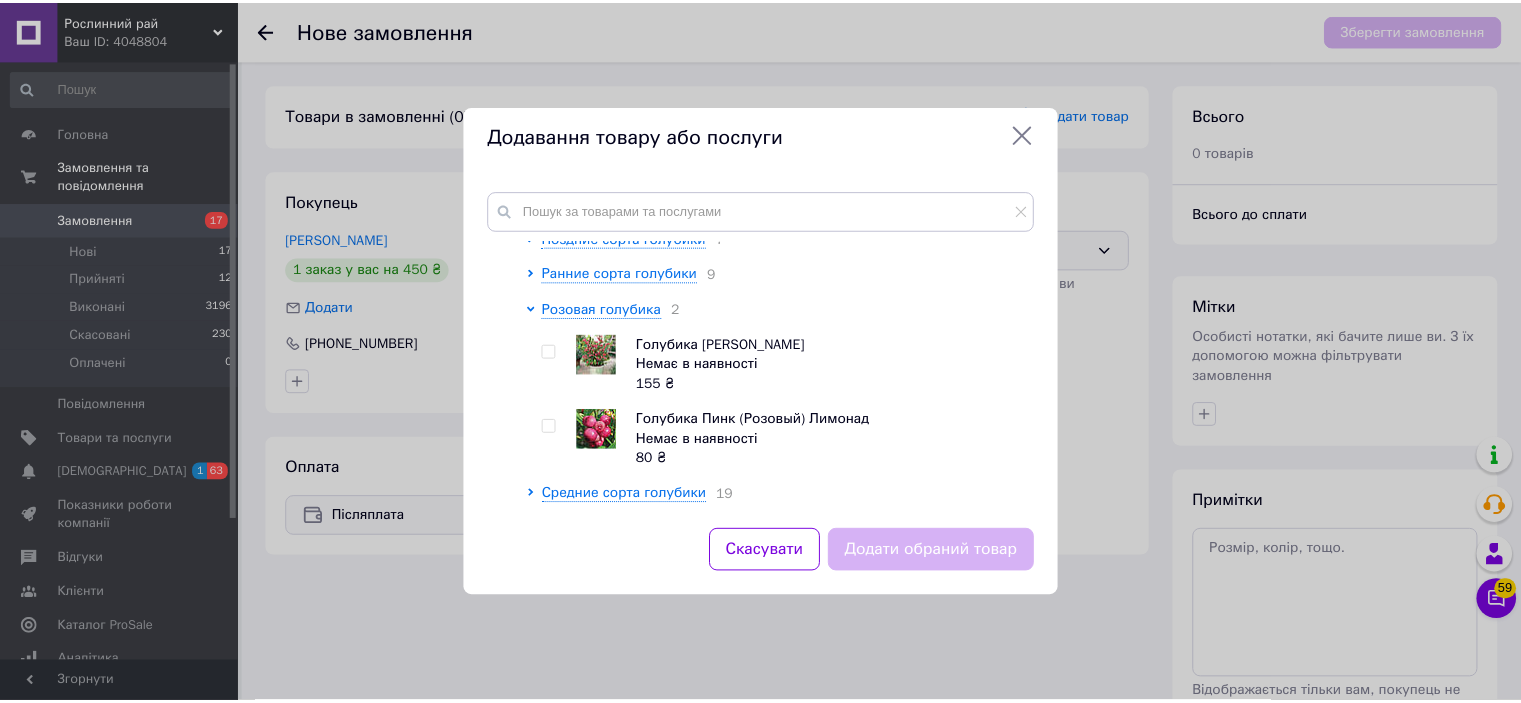 scroll, scrollTop: 559, scrollLeft: 0, axis: vertical 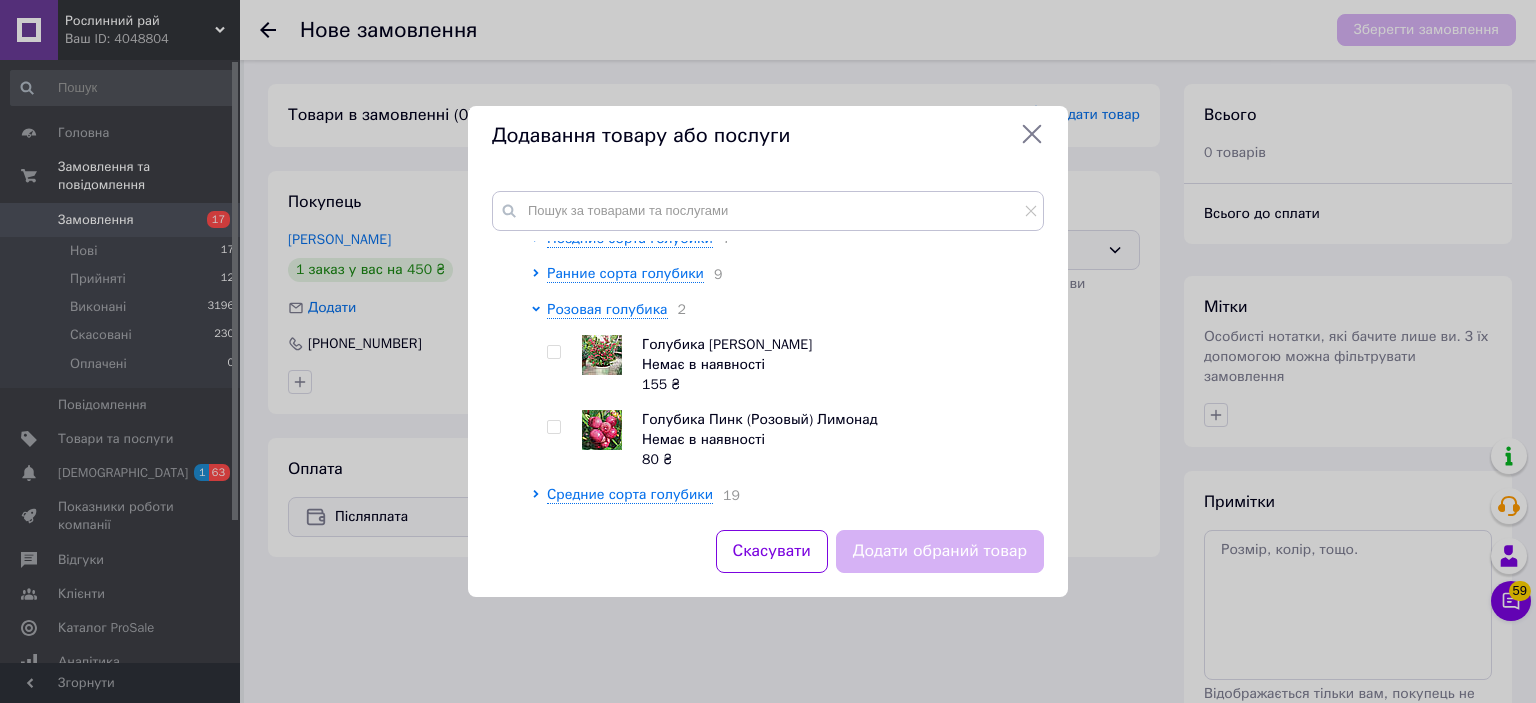 click at bounding box center (557, 440) 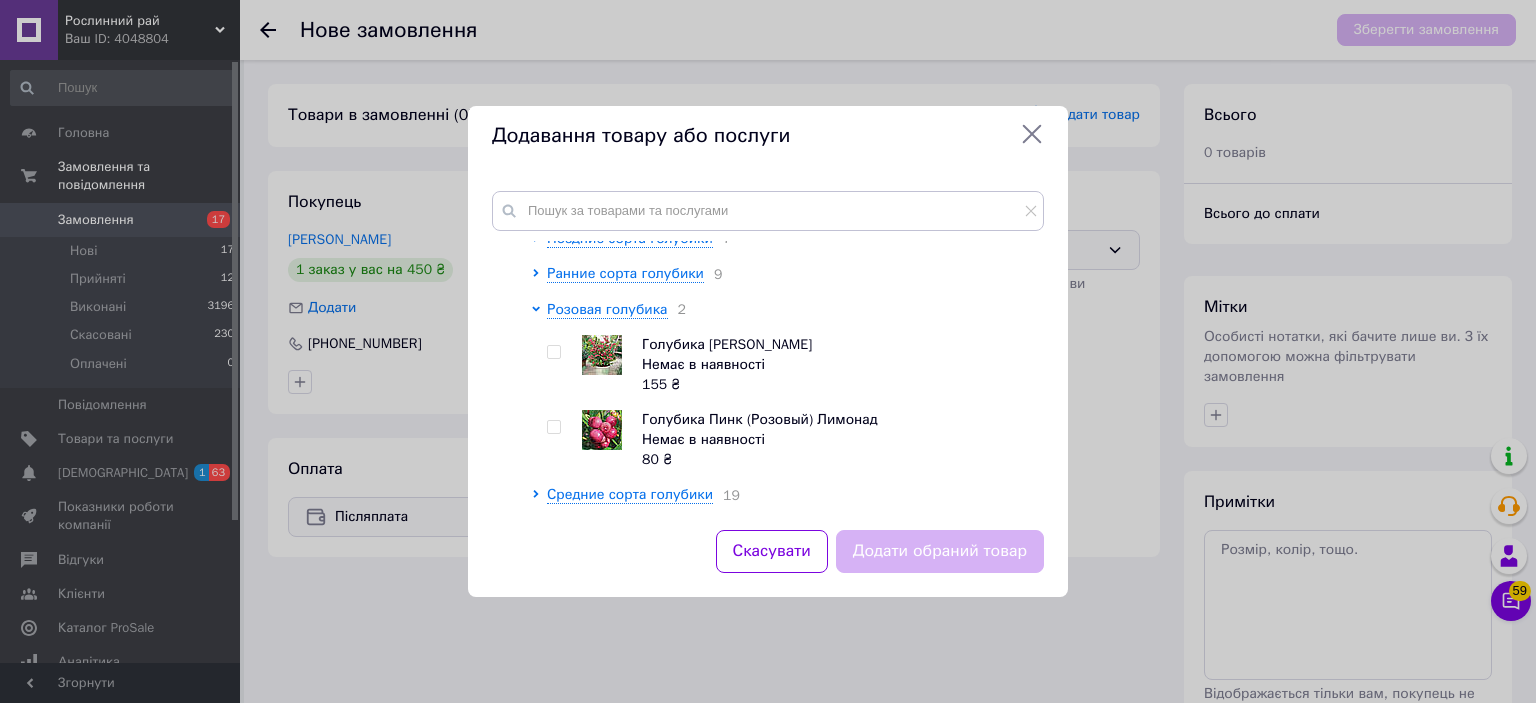 click at bounding box center [553, 427] 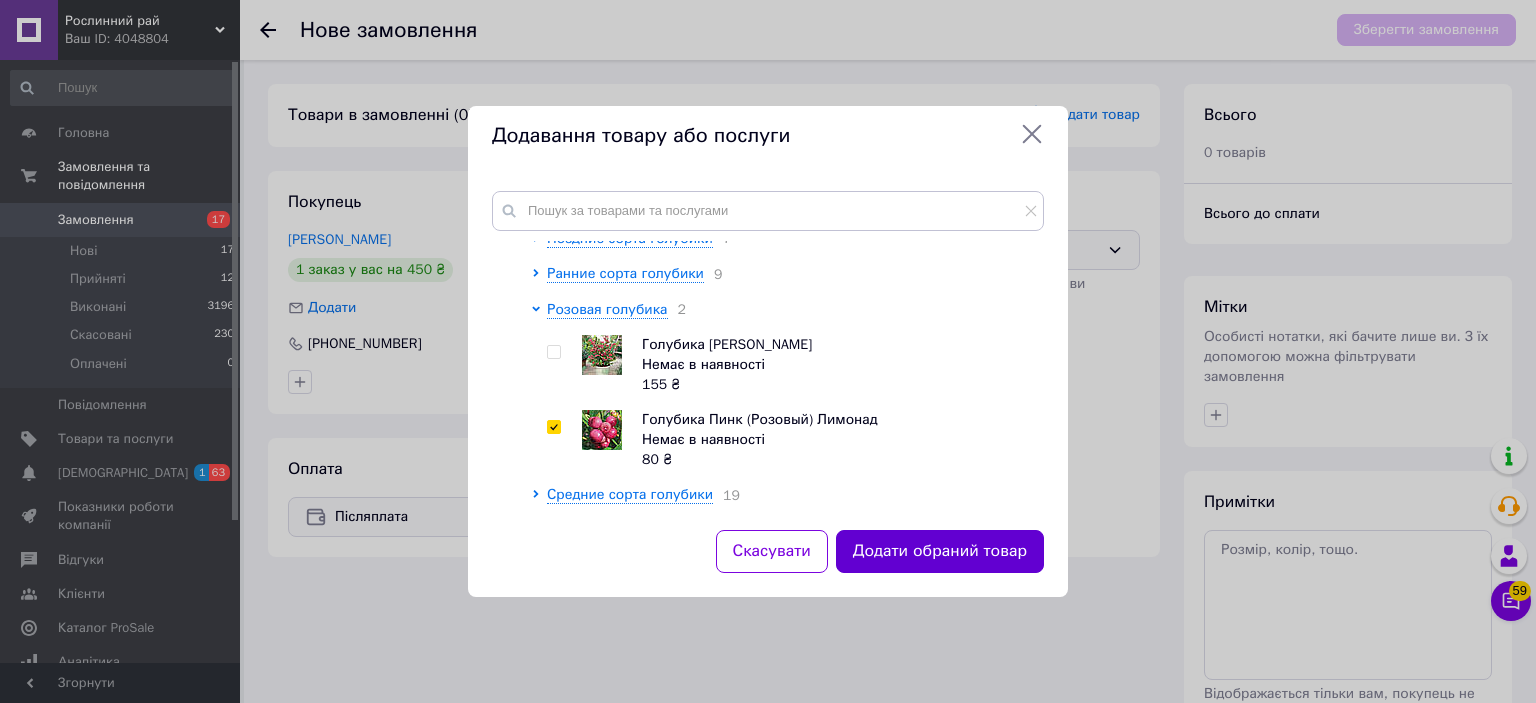 click on "Додати обраний товар" at bounding box center [940, 551] 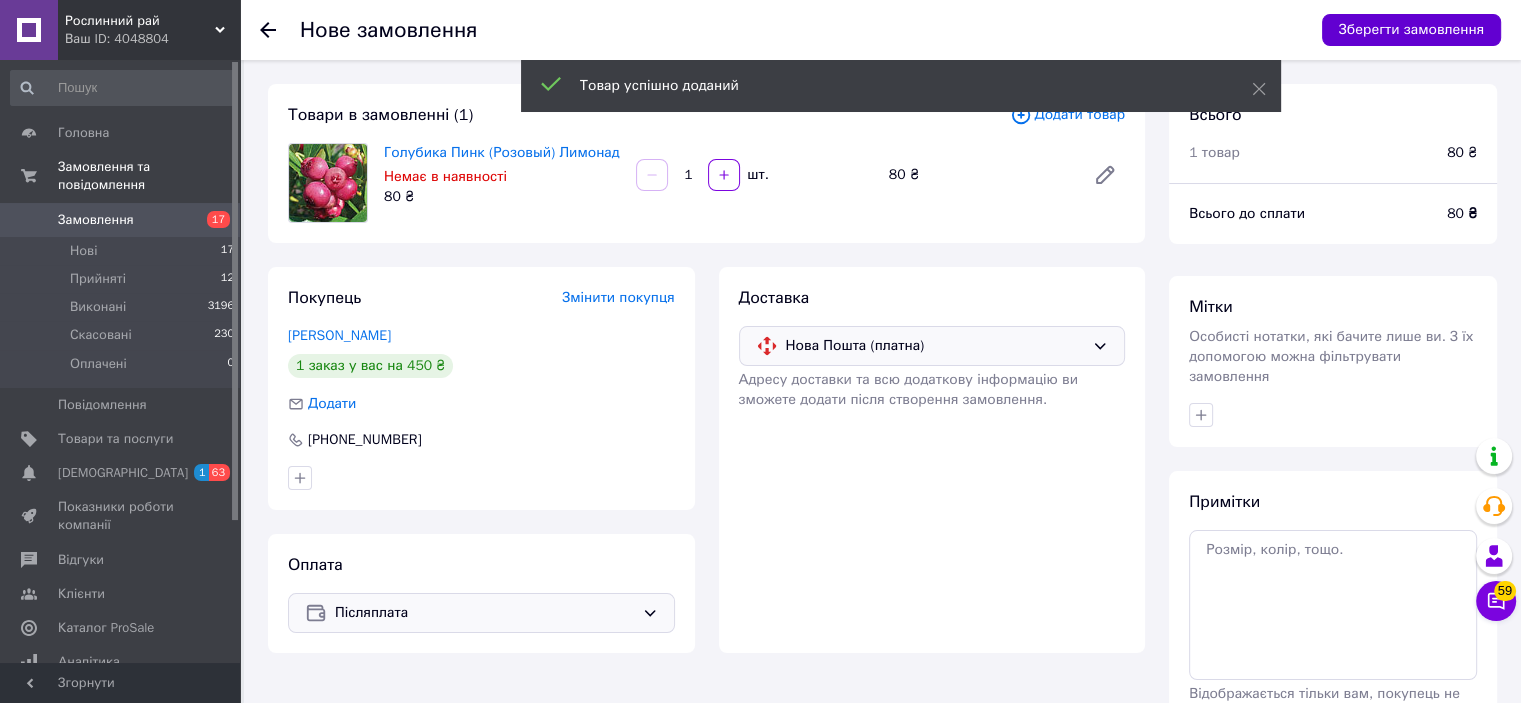 click on "Зберегти замовлення" at bounding box center (1411, 30) 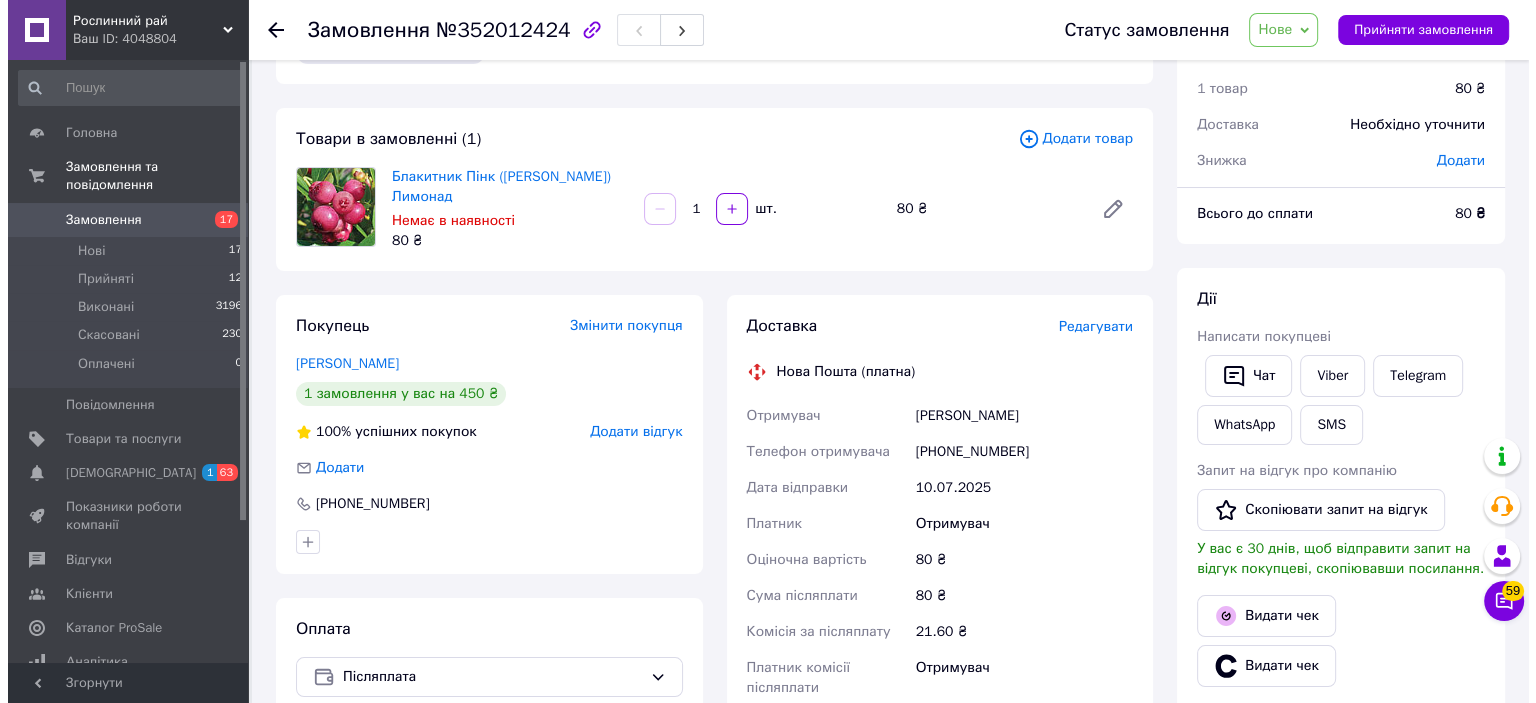 scroll, scrollTop: 100, scrollLeft: 0, axis: vertical 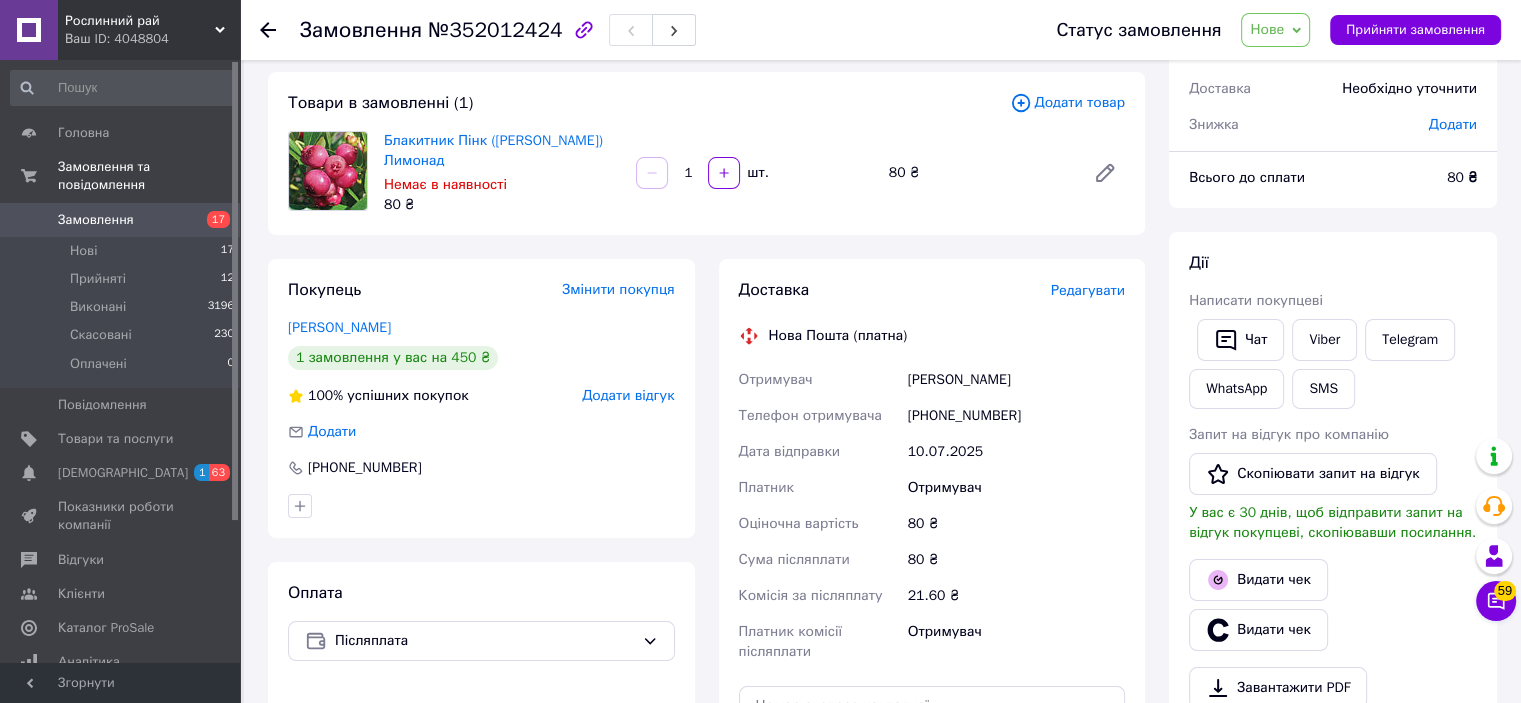 click on "Доставка Редагувати Нова Пошта (платна) Отримувач [PERSON_NAME] Телефон отримувача [PHONE_NUMBER] Дата відправки [DATE] Платник Отримувач Оціночна вартість 80 ₴ Сума післяплати 80 ₴ Комісія за післяплату 21.60 ₴ Платник комісії післяплати Отримувач Передати номер або Згенерувати ЕН" at bounding box center [932, 571] 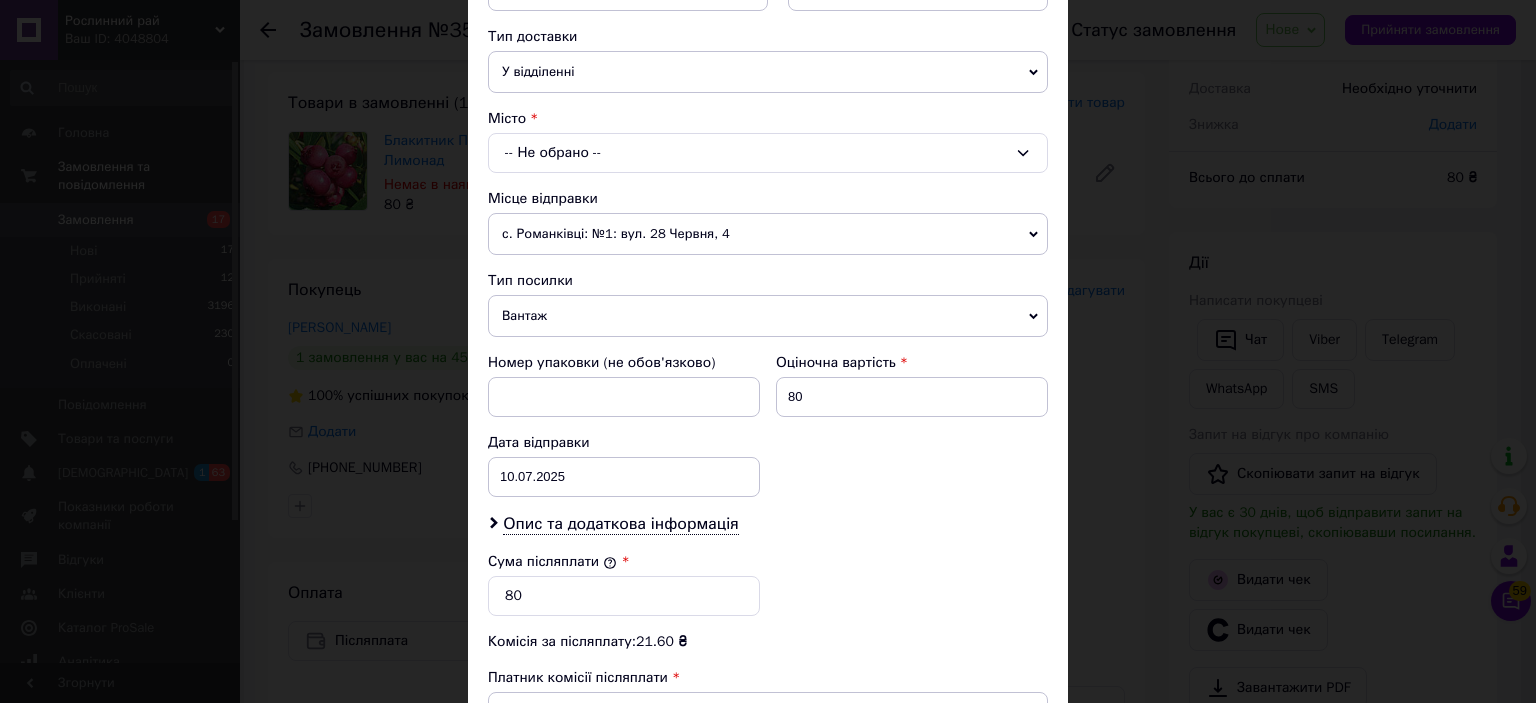 scroll, scrollTop: 336, scrollLeft: 0, axis: vertical 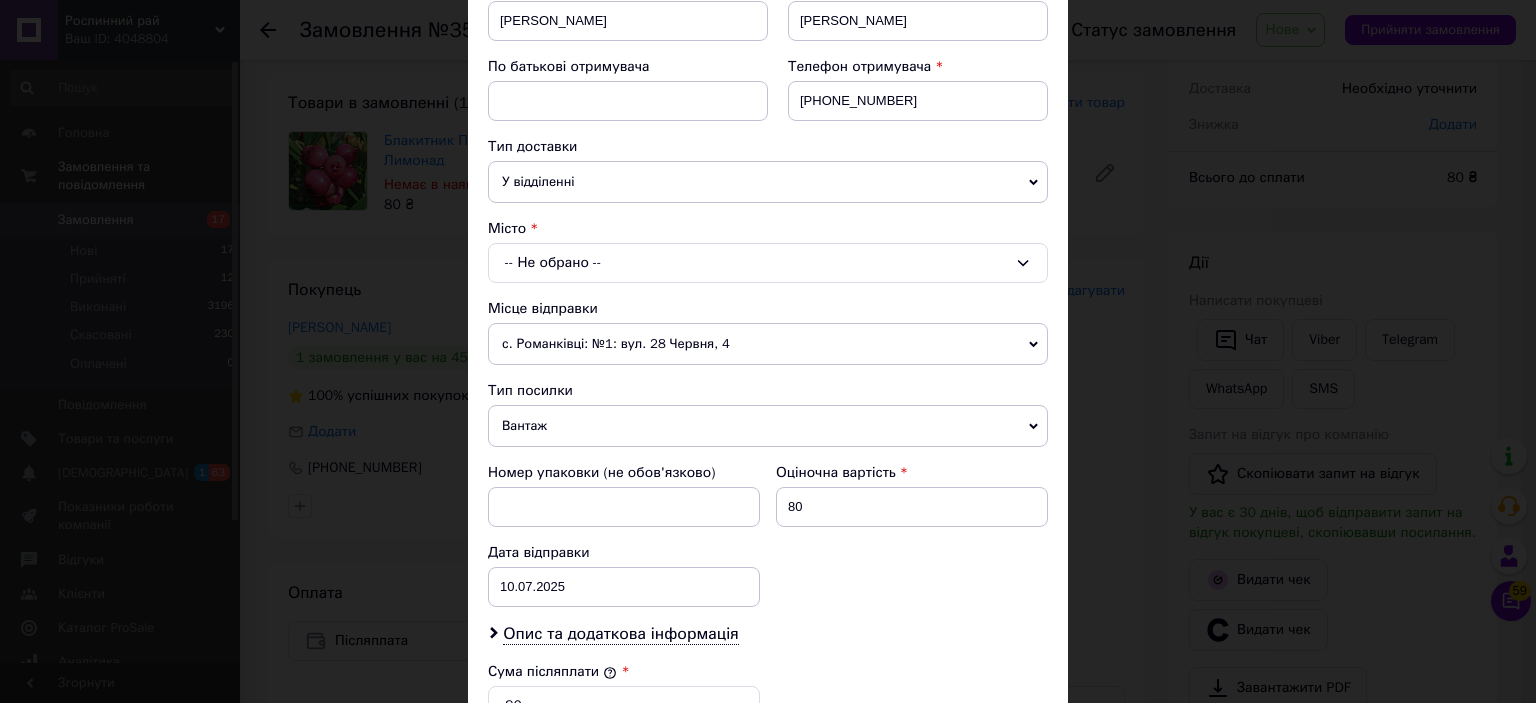 click on "-- Не обрано --" at bounding box center (768, 263) 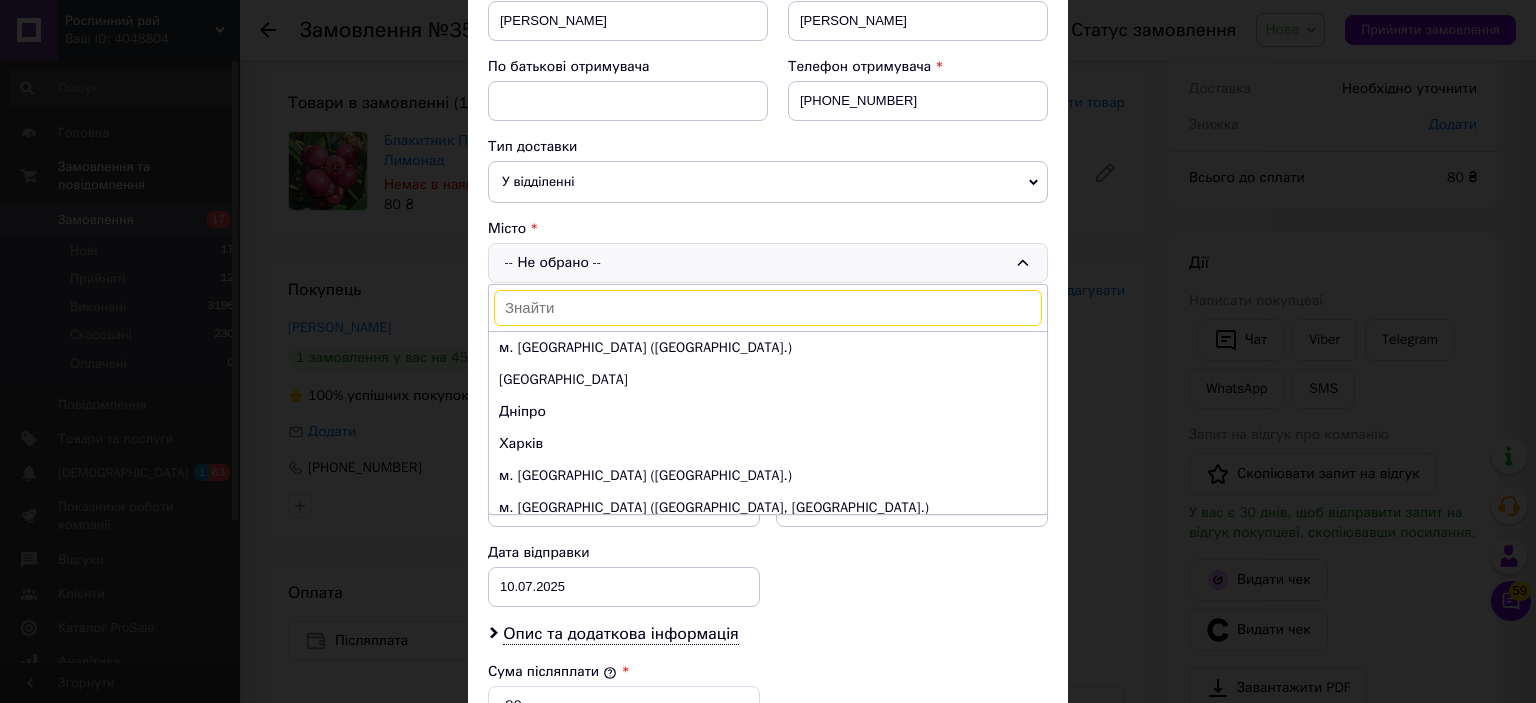 type on "с" 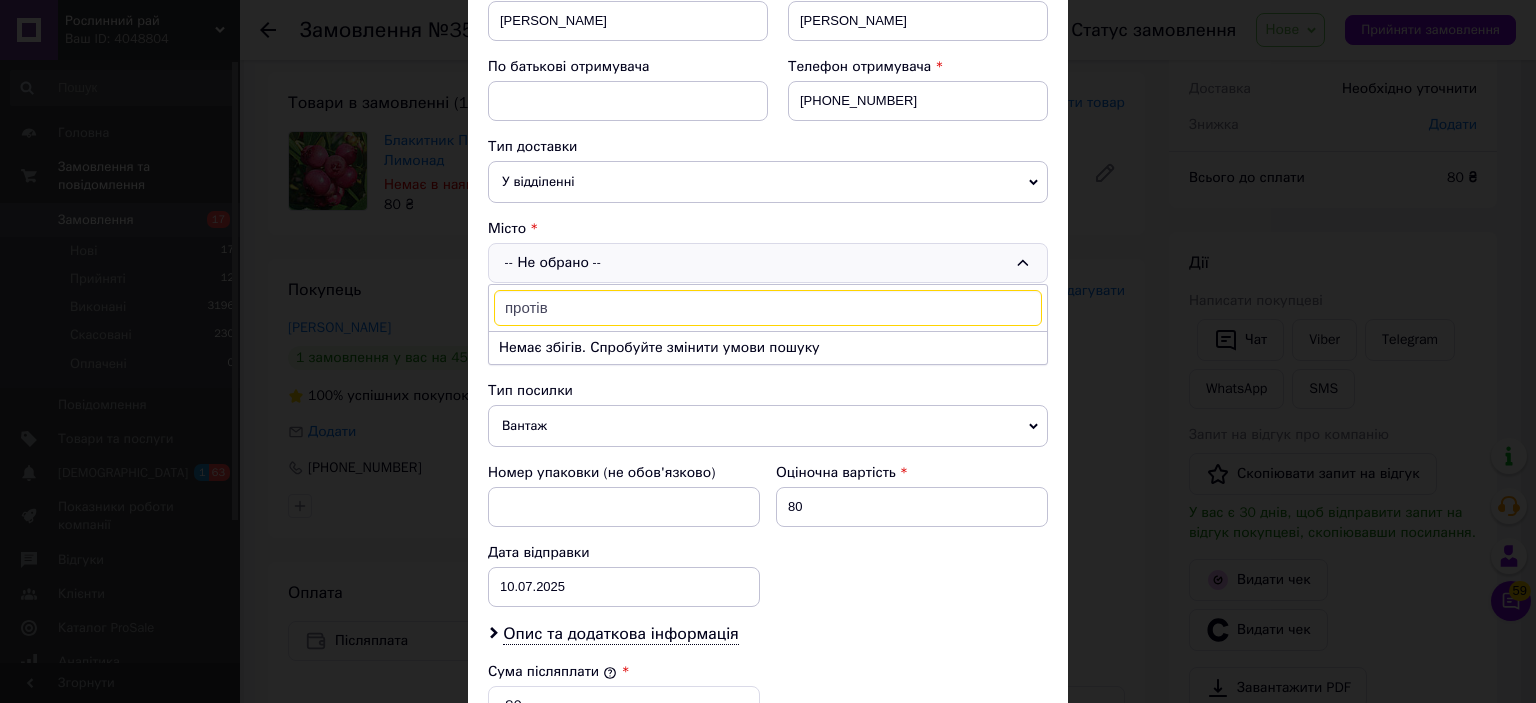 click on "Немає збігів. Спробуйте змінити умови пошуку" at bounding box center [768, 347] 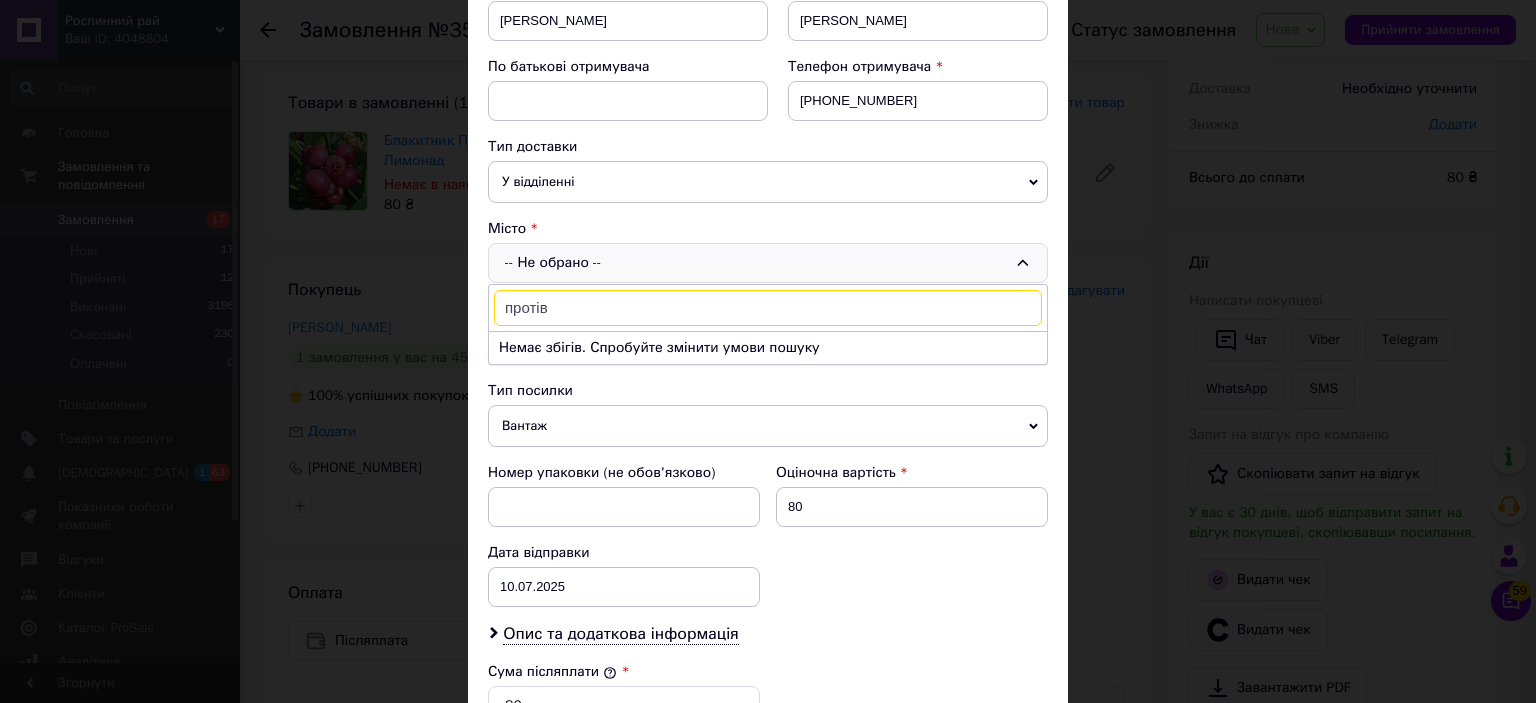 click on "протів" at bounding box center (768, 308) 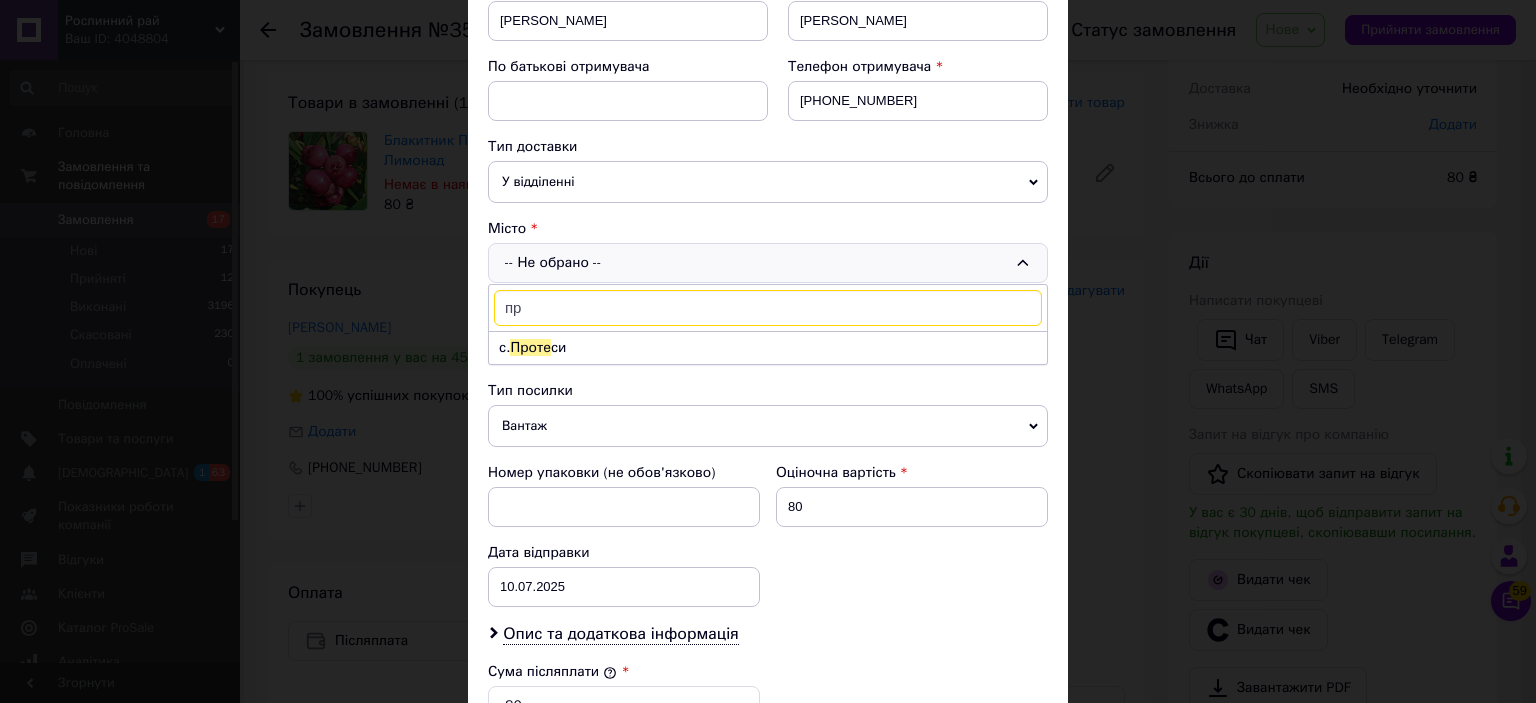 type on "п" 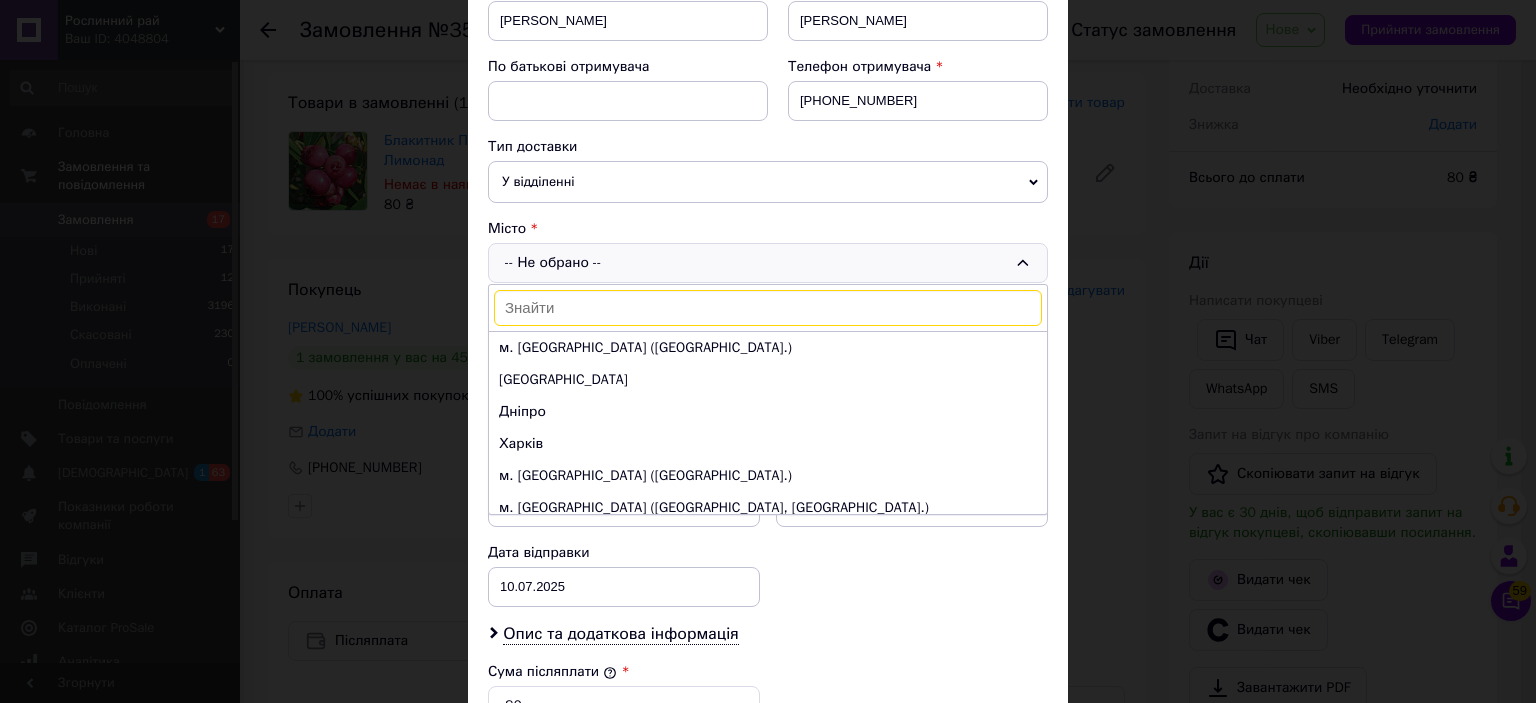 type 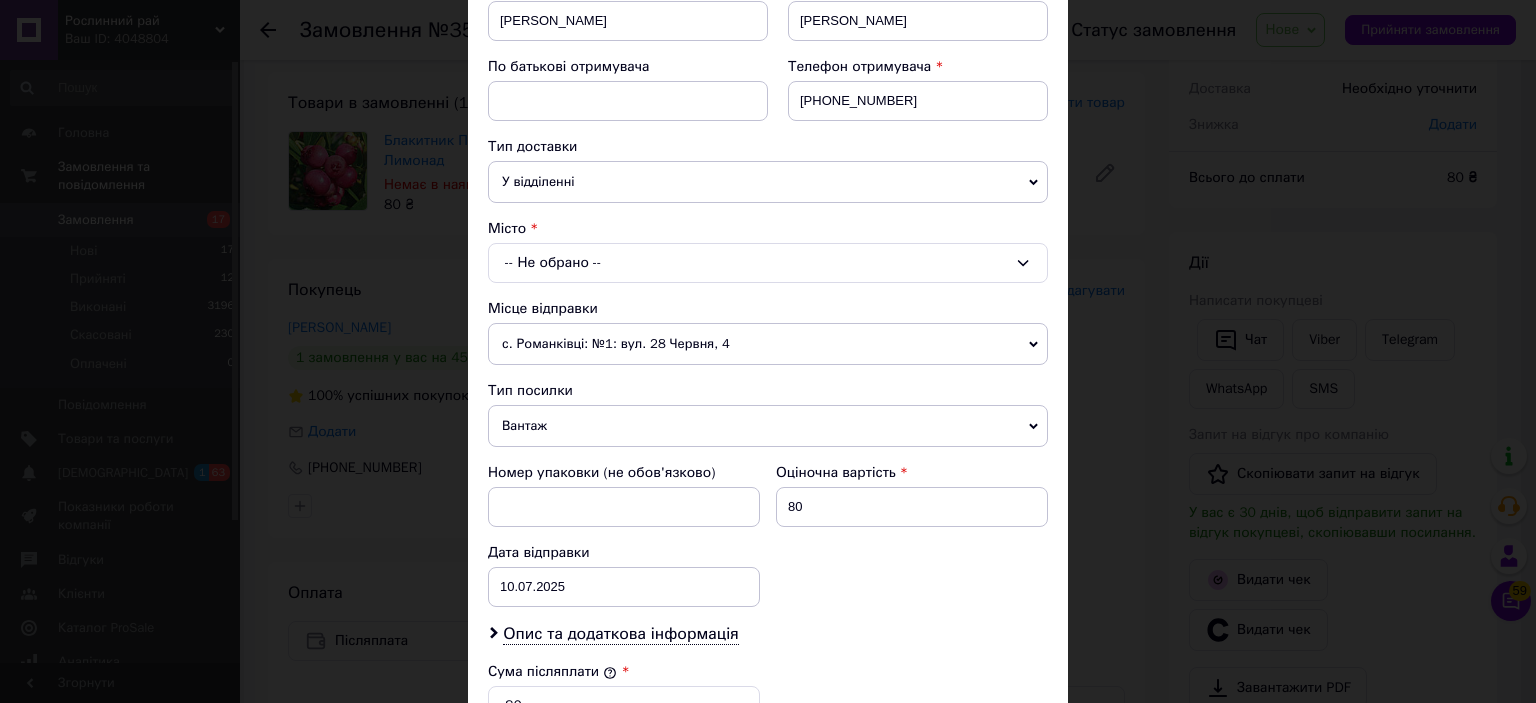 click on "Вантаж" at bounding box center (768, 426) 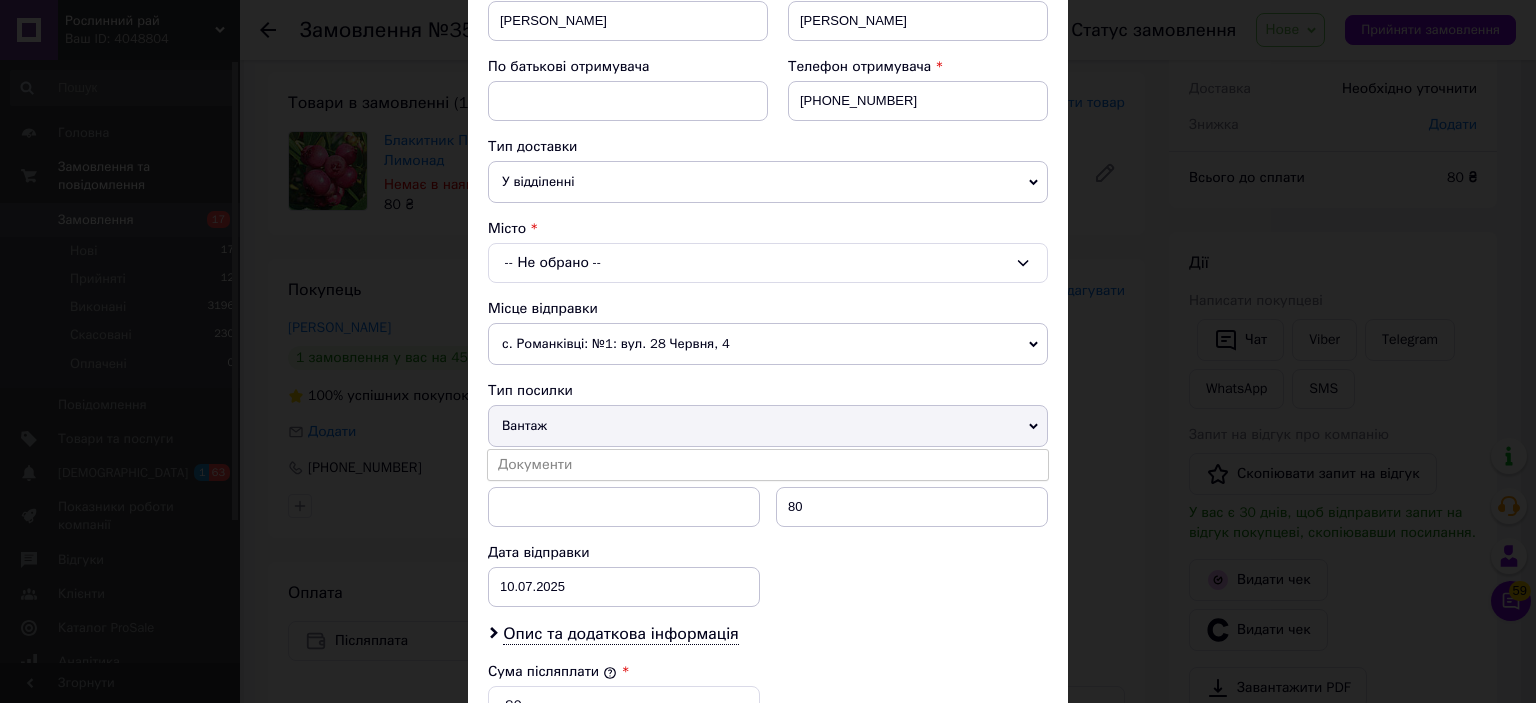 click on "Вантаж" at bounding box center (768, 426) 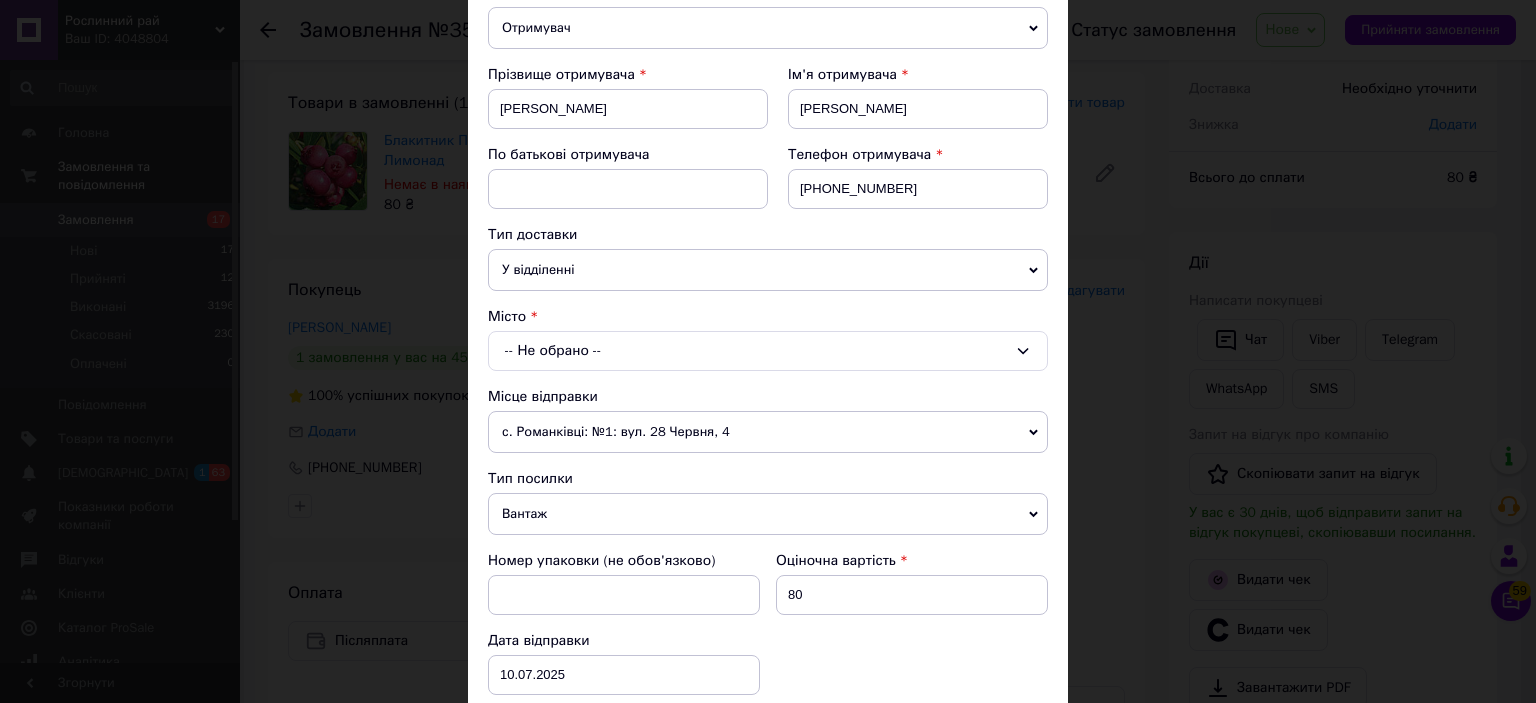 scroll, scrollTop: 236, scrollLeft: 0, axis: vertical 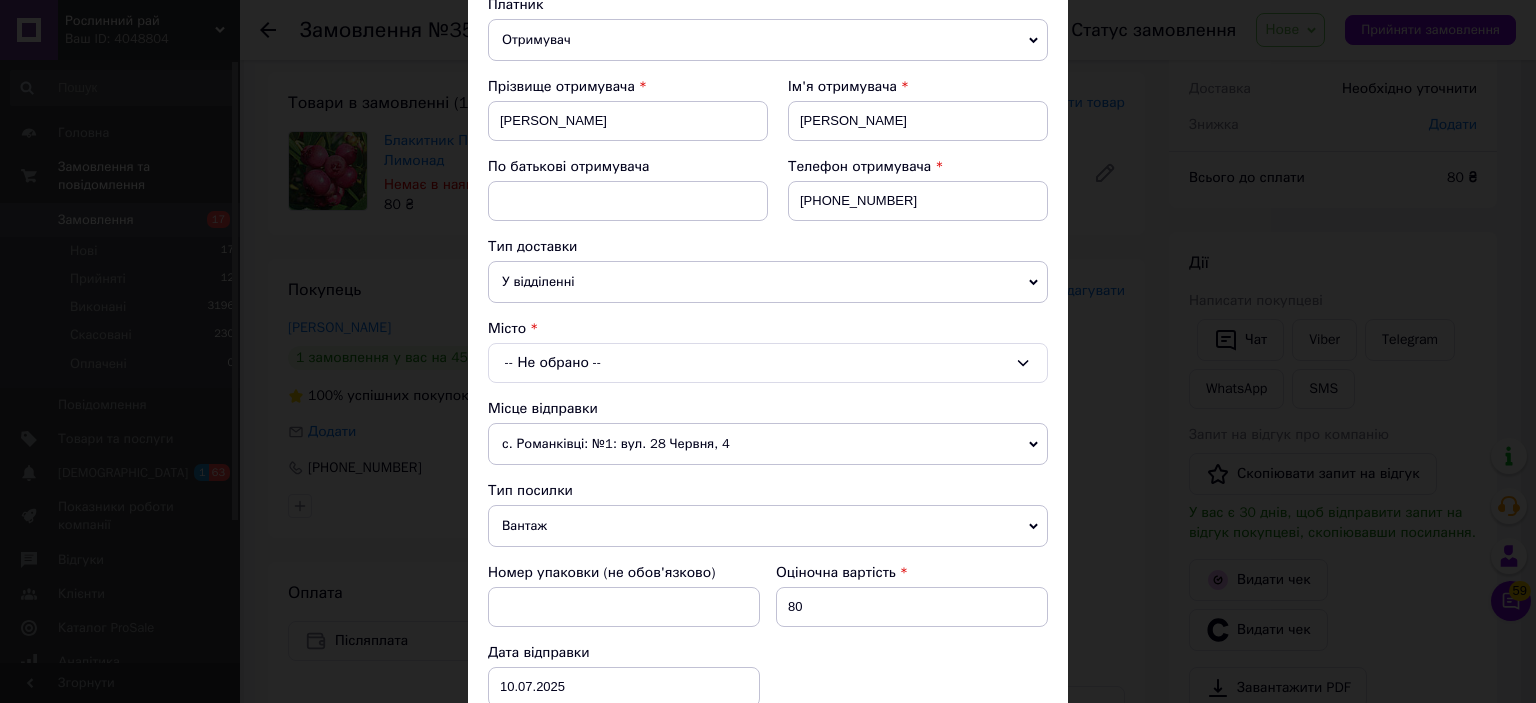 click on "-- Не обрано --" at bounding box center (768, 363) 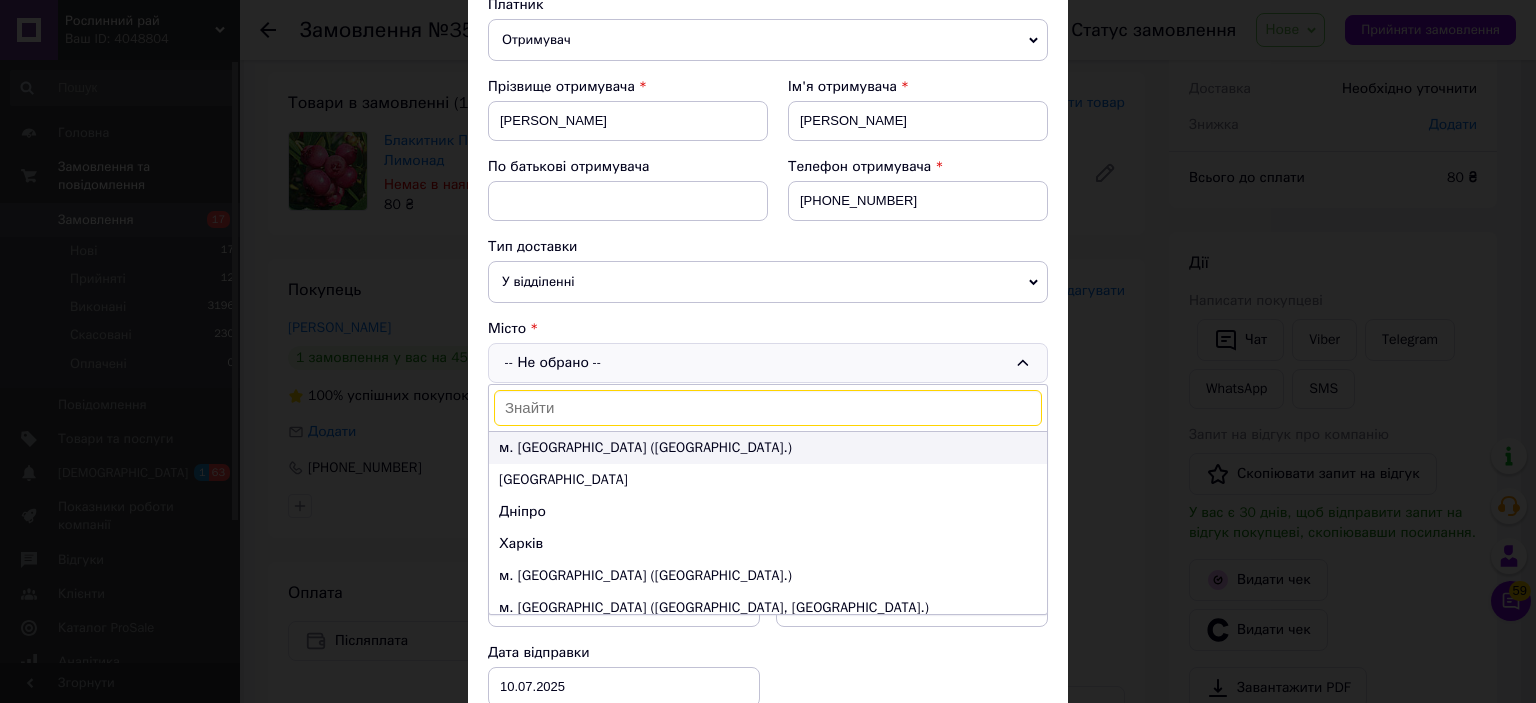 click on "м. [GEOGRAPHIC_DATA] ([GEOGRAPHIC_DATA].)" at bounding box center [768, 448] 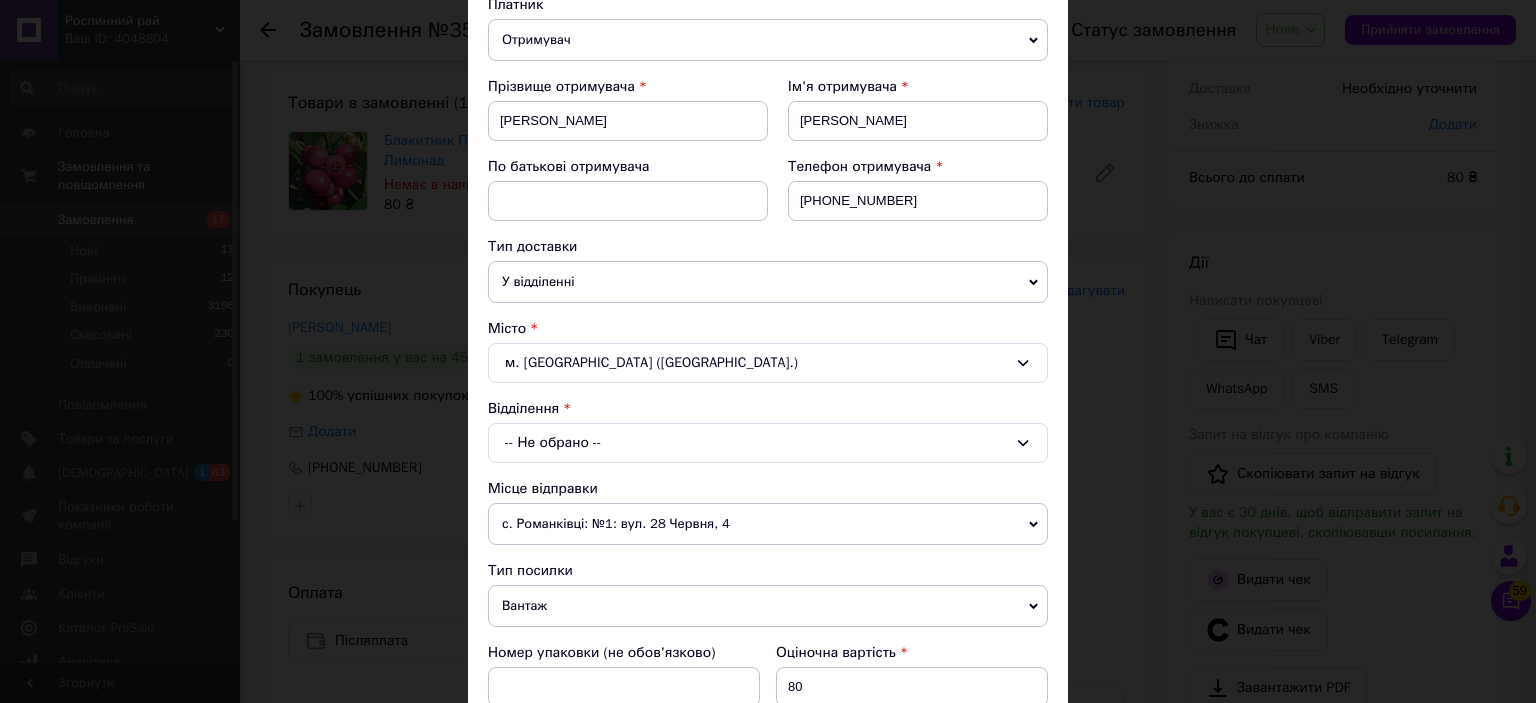 click on "-- Не обрано --" at bounding box center [768, 443] 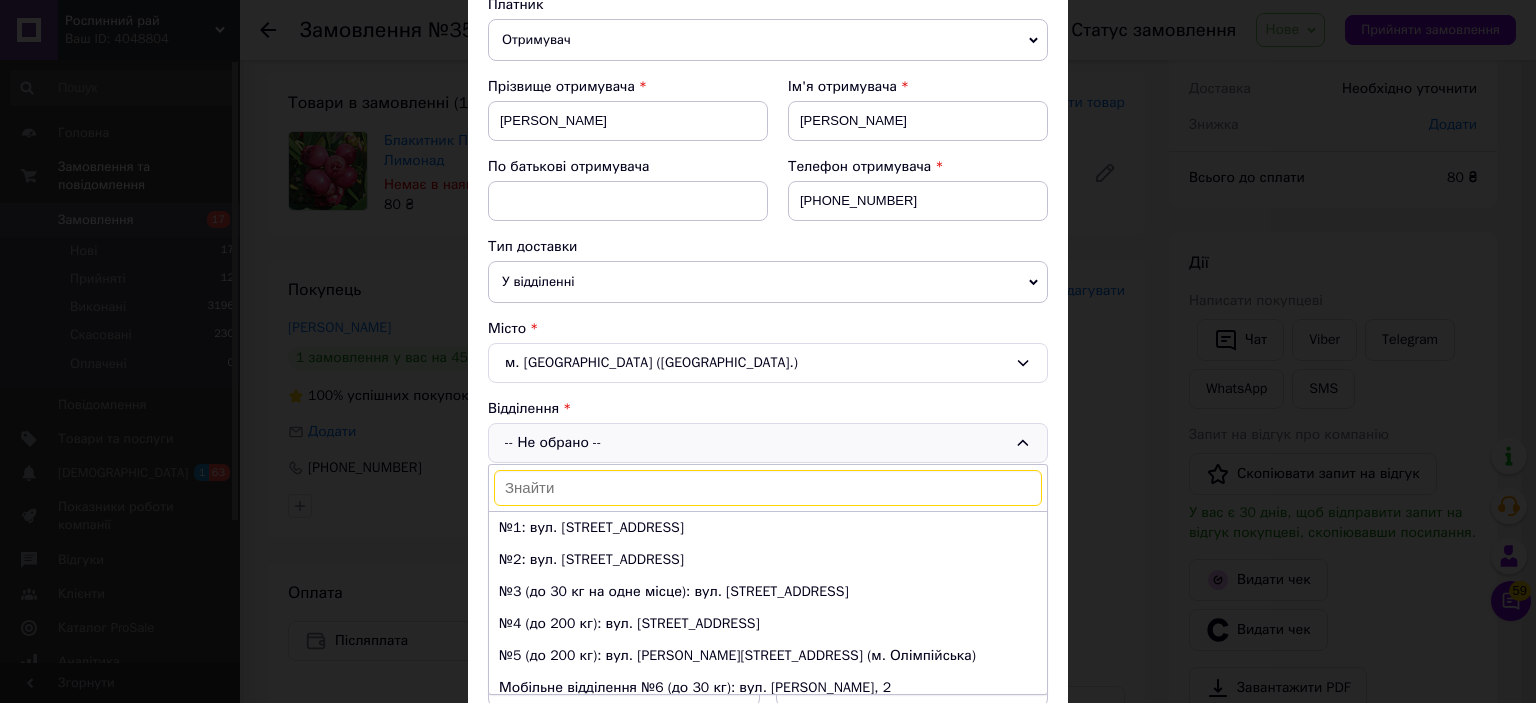 click on "Платник Отримувач Відправник Прізвище отримувача [PERSON_NAME] Ім'я отримувача [PERSON_NAME] батькові отримувача Телефон отримувача [PHONE_NUMBER] Тип доставки У відділенні Кур'єром В поштоматі Місто м. [GEOGRAPHIC_DATA] ([GEOGRAPHIC_DATA].) Відділення -- Не обрано -- №1: вул. [STREET_ADDRESS]: вул. [STREET_ADDRESS] (до 30 кг на одне місце): вул. [STREET_ADDRESS] (до 200 кг): вул. [STREET_ADDRESS] (до 200 кг): вул. [PERSON_NAME][STREET_ADDRESS] (м. Олімпійська) Мобільне відділення №6 (до 30 кг): вул. [PERSON_NAME], 2 №7 (до 10 кг): вул. [PERSON_NAME][STREET_ADDRESS] (м.Чернігівська) №8 (до 30 кг на одне місце): вул. [STREET_ADDRESS]" at bounding box center (768, 577) 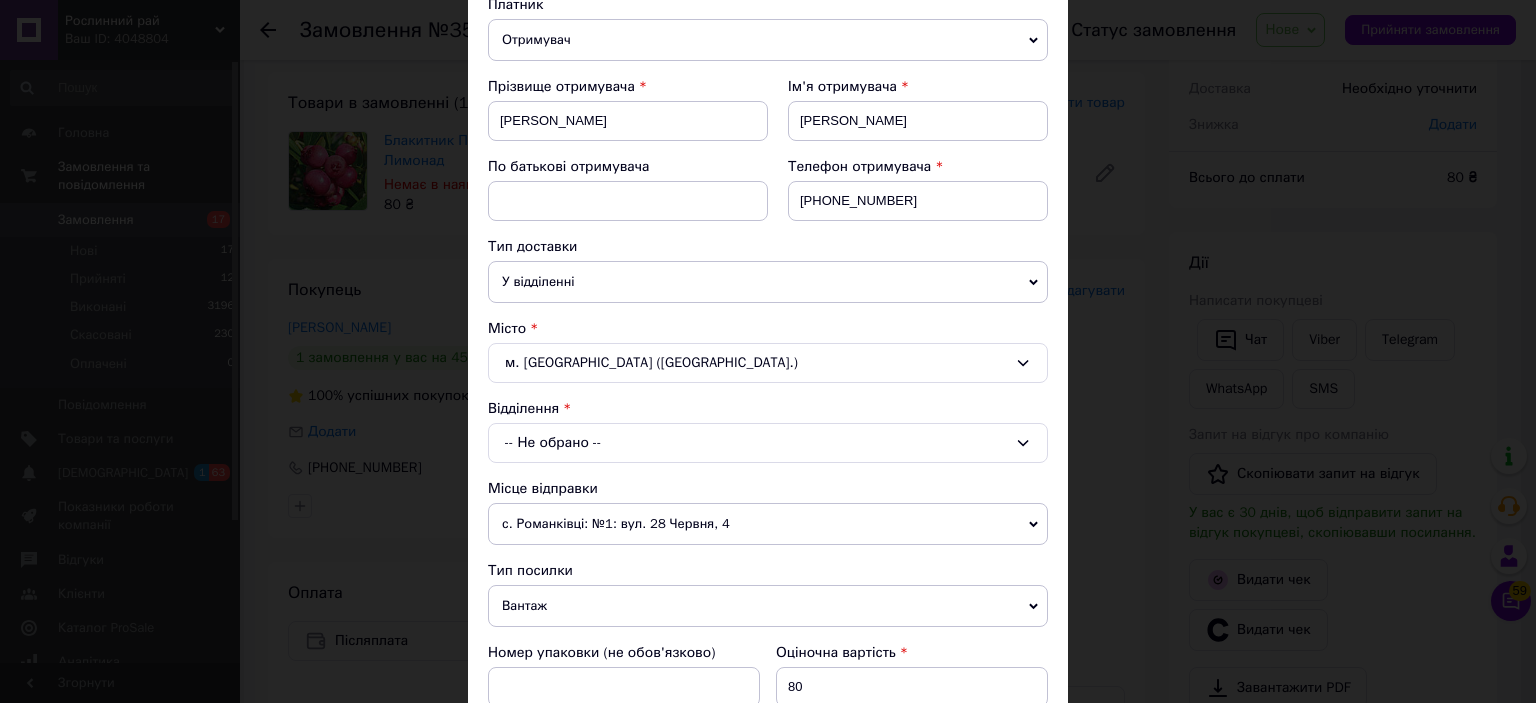 click on "Відділення -- Не обрано --" at bounding box center (768, 431) 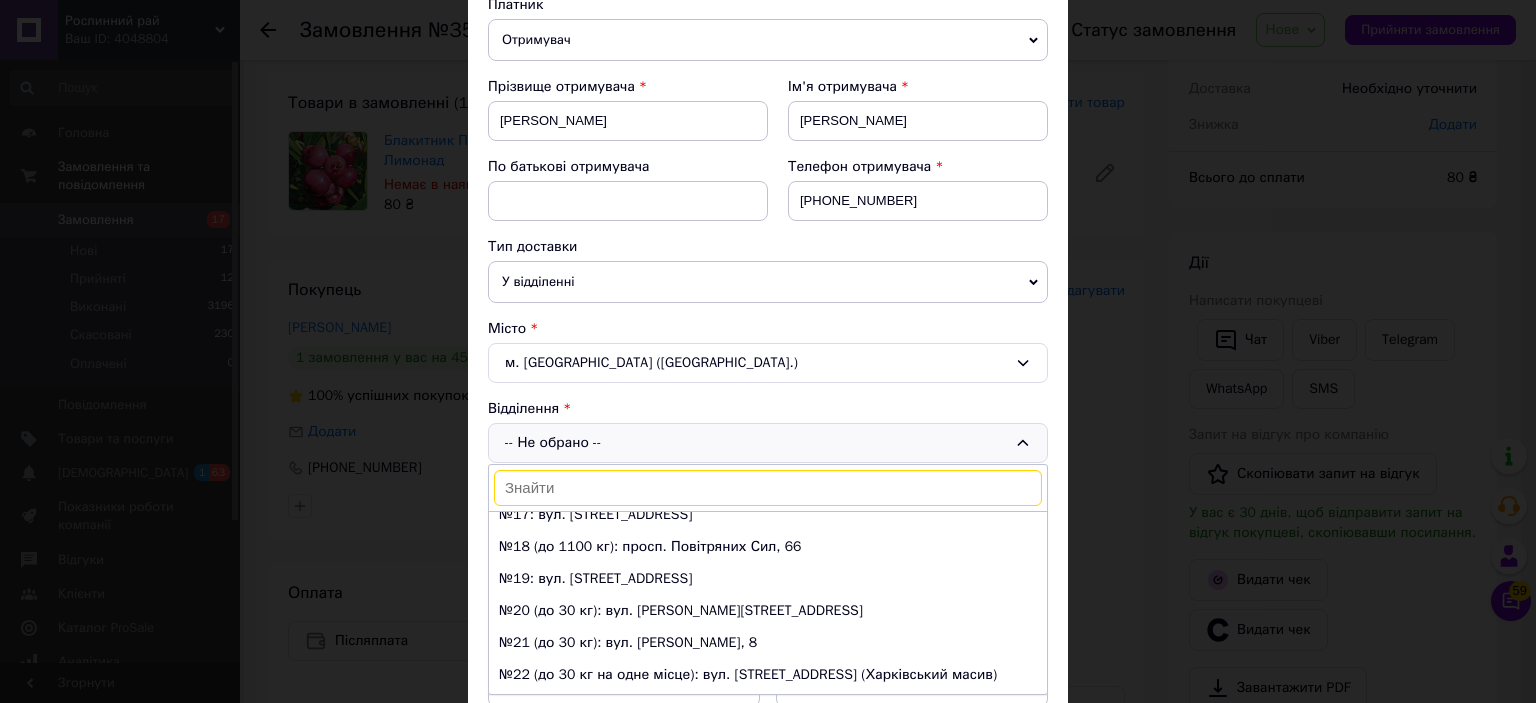 scroll, scrollTop: 100, scrollLeft: 0, axis: vertical 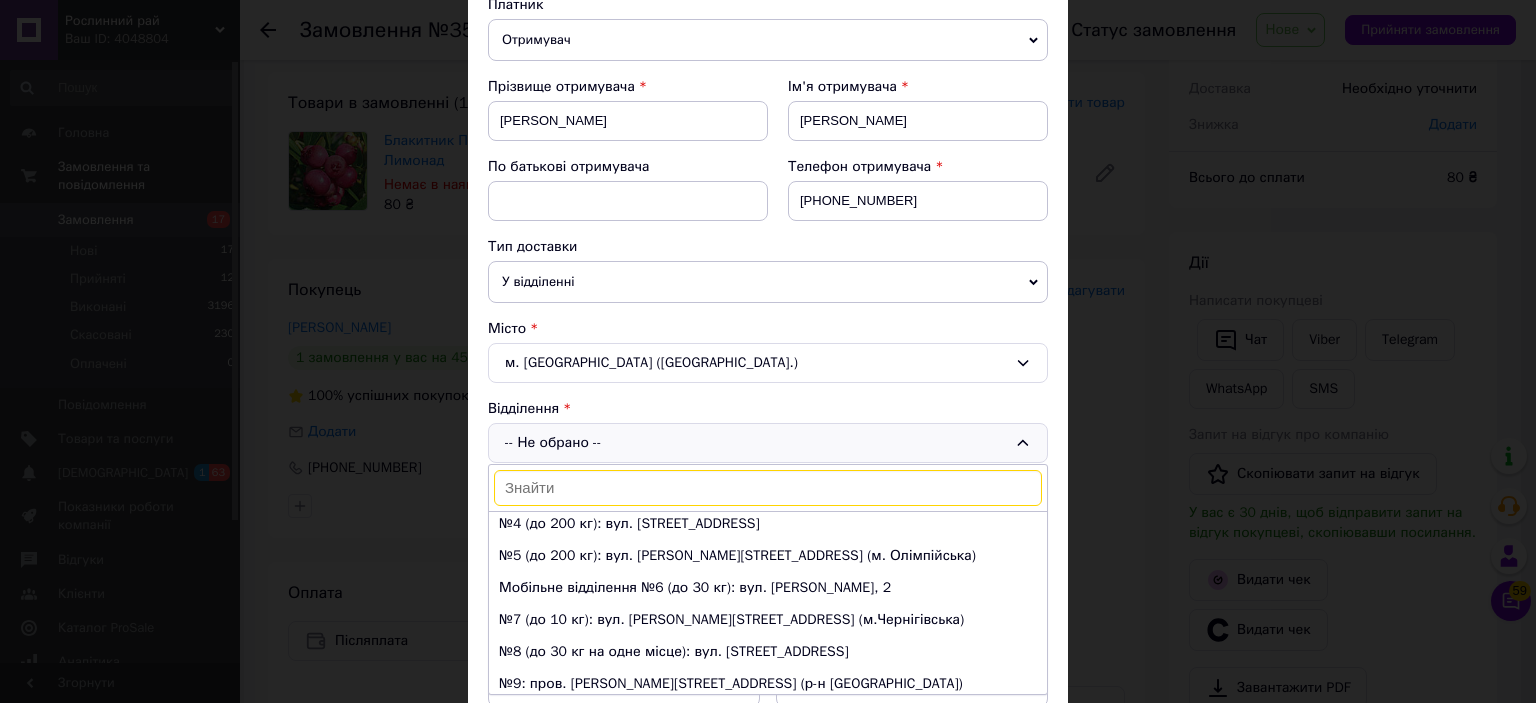 click on "-- Не обрано -- №1: вул. [STREET_ADDRESS]: вул. [STREET_ADDRESS] (до 30 кг на одне місце): вул. [STREET_ADDRESS] (до 200 кг): вул. [STREET_ADDRESS] (до 200 кг): вул. [PERSON_NAME][STREET_ADDRESS] (м. Олімпійська) Мобільне відділення №6 (до 30 кг): вул. [PERSON_NAME], 2 №7 (до 10 кг): вул. [PERSON_NAME][STREET_ADDRESS] (м.Чернігівська) №8 (до 30 кг на одне місце): вул. [STREET_ADDRESS]: пров. [PERSON_NAME][STREET_ADDRESS] (р-н [GEOGRAPHIC_DATA]) №10 (до 1100 кг ): вул. [PERSON_NAME][STREET_ADDRESS]: вул. [GEOGRAPHIC_DATA], 8 №13: вул. [STREET_ADDRESS] (до 30 кг): вул. [STREET_ADDRESS]: вул. [PERSON_NAME][STREET_ADDRESS] ([GEOGRAPHIC_DATA])" at bounding box center [768, 443] 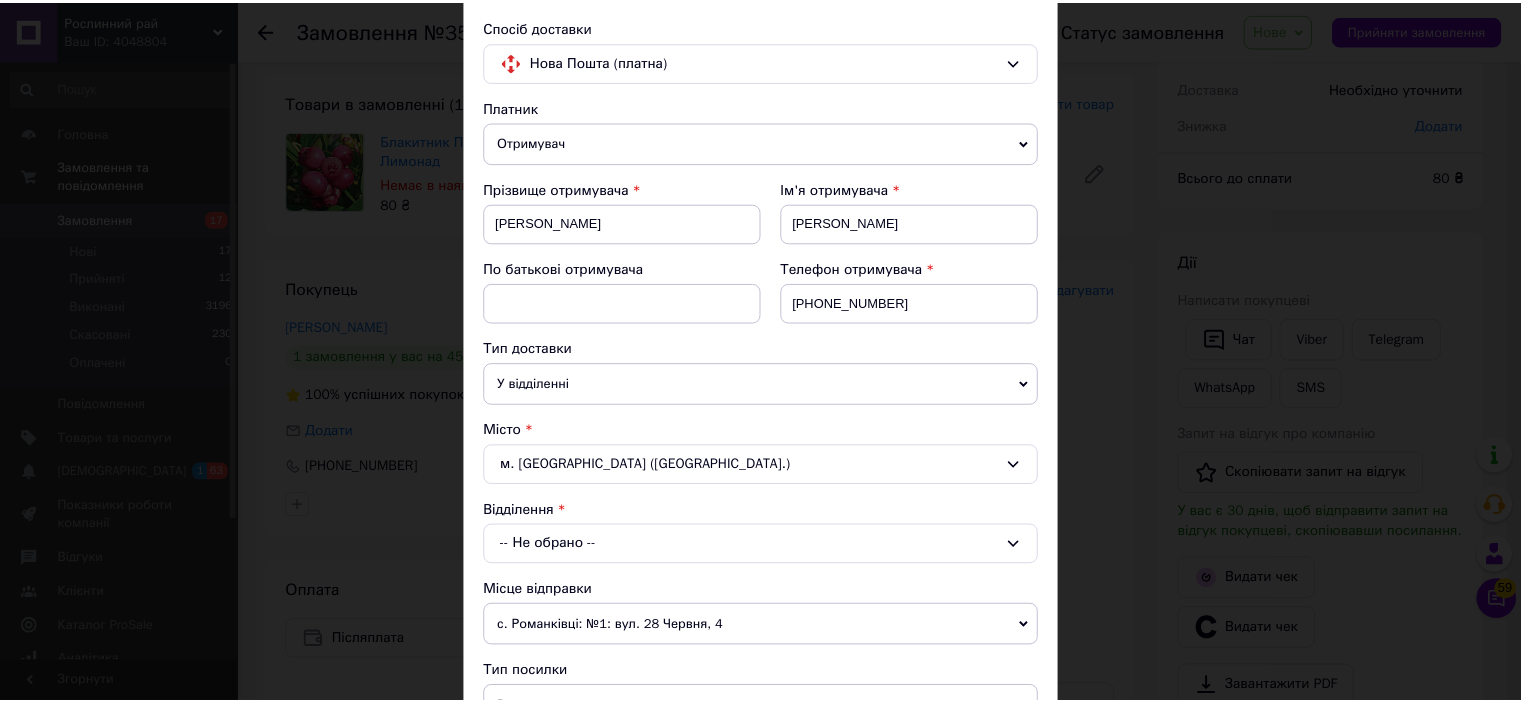 scroll, scrollTop: 0, scrollLeft: 0, axis: both 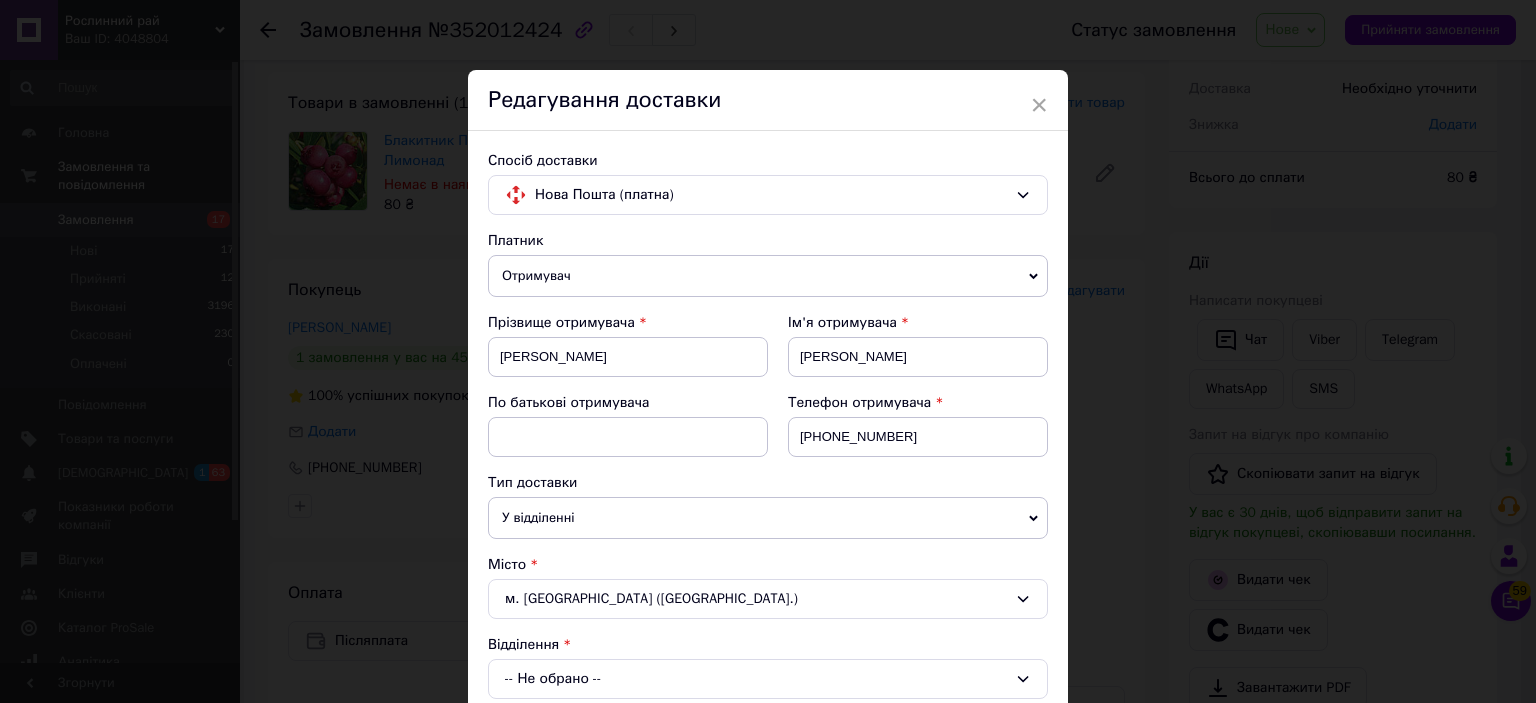 click on "×" at bounding box center [1039, 105] 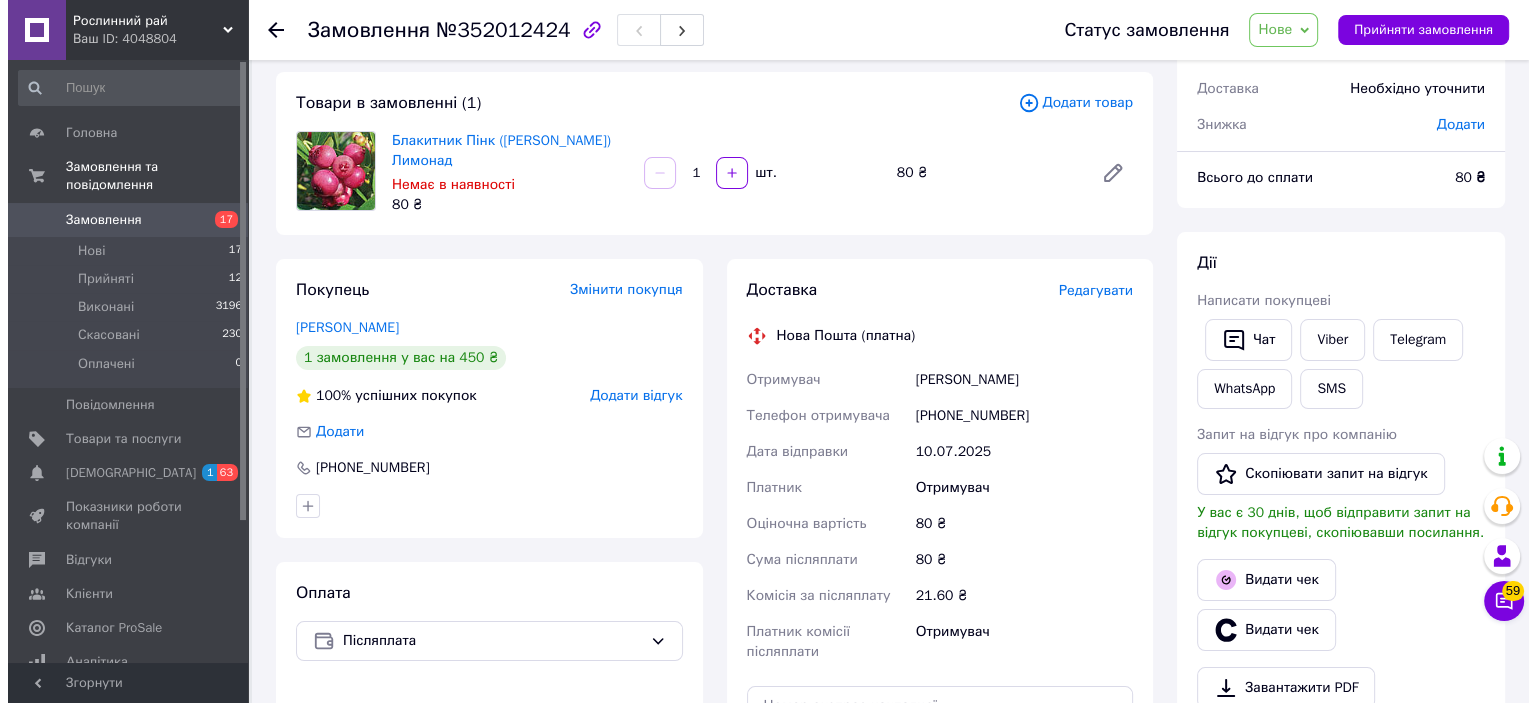 scroll, scrollTop: 0, scrollLeft: 0, axis: both 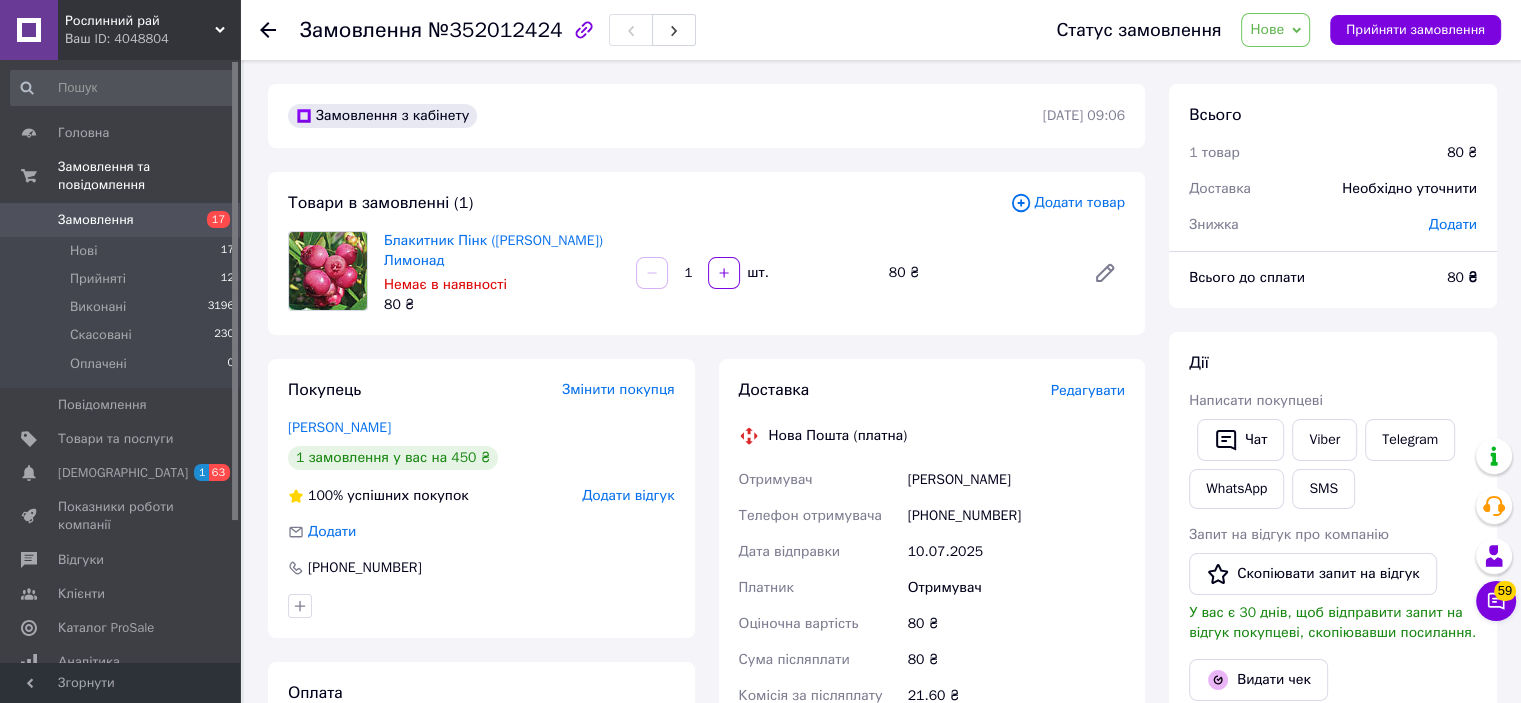 click on "Нове" at bounding box center (1275, 30) 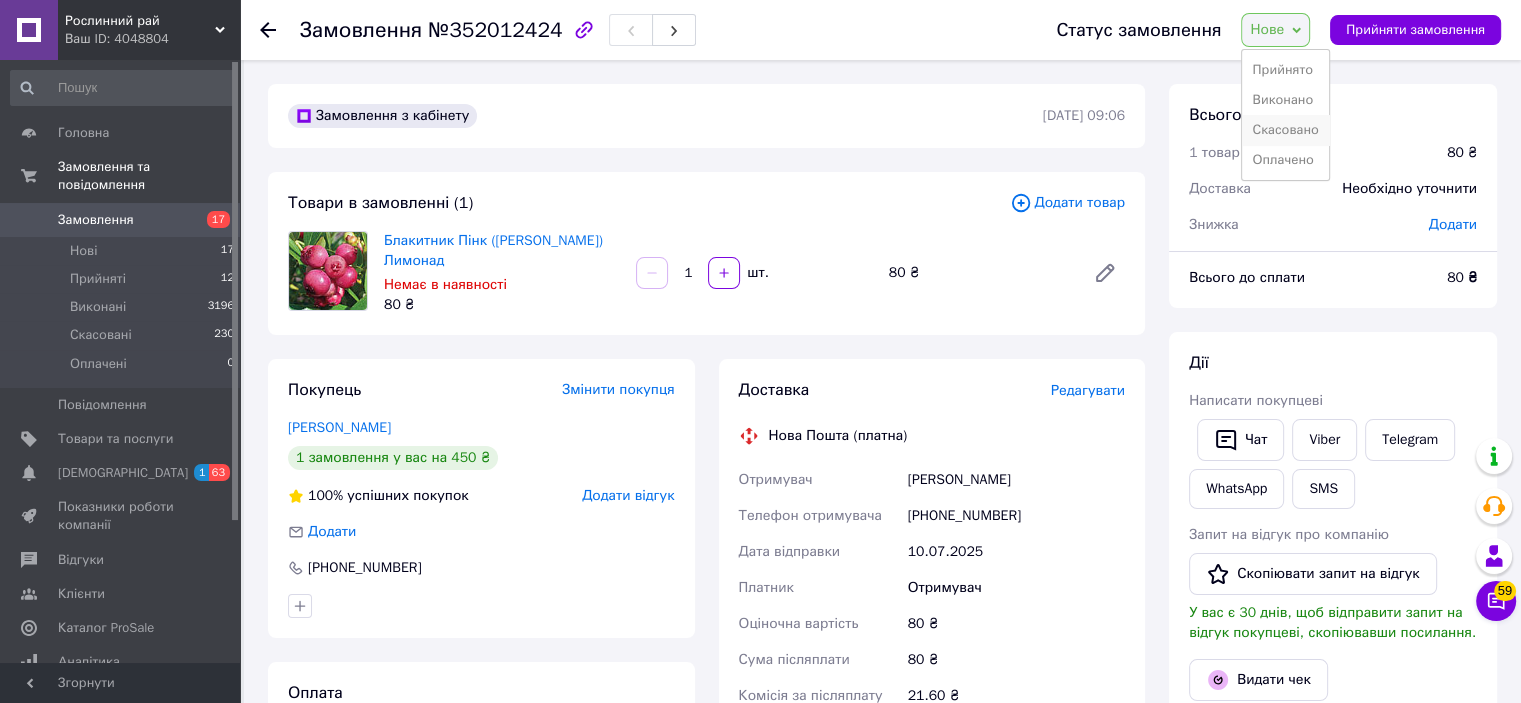 click on "Скасовано" at bounding box center (1285, 130) 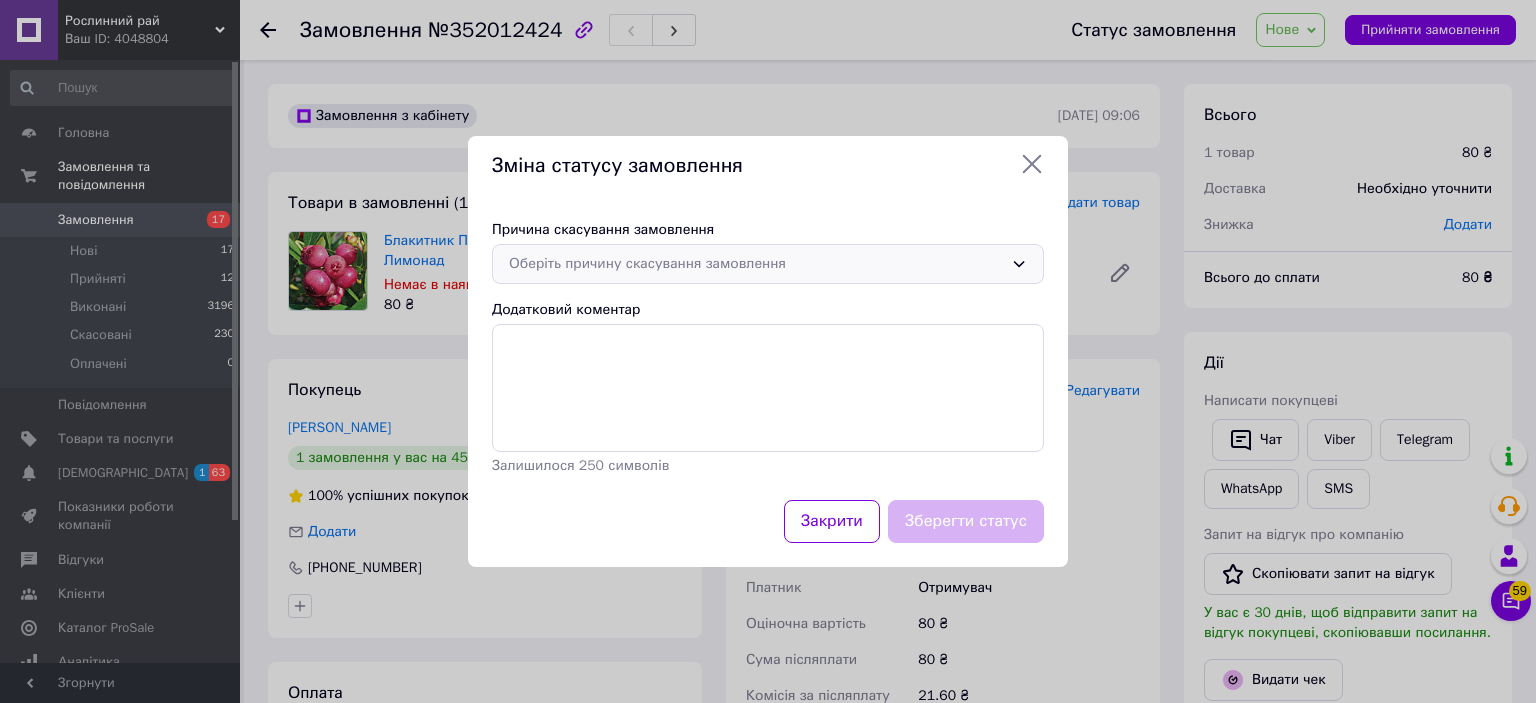 drag, startPoint x: 645, startPoint y: 275, endPoint x: 656, endPoint y: 261, distance: 17.804493 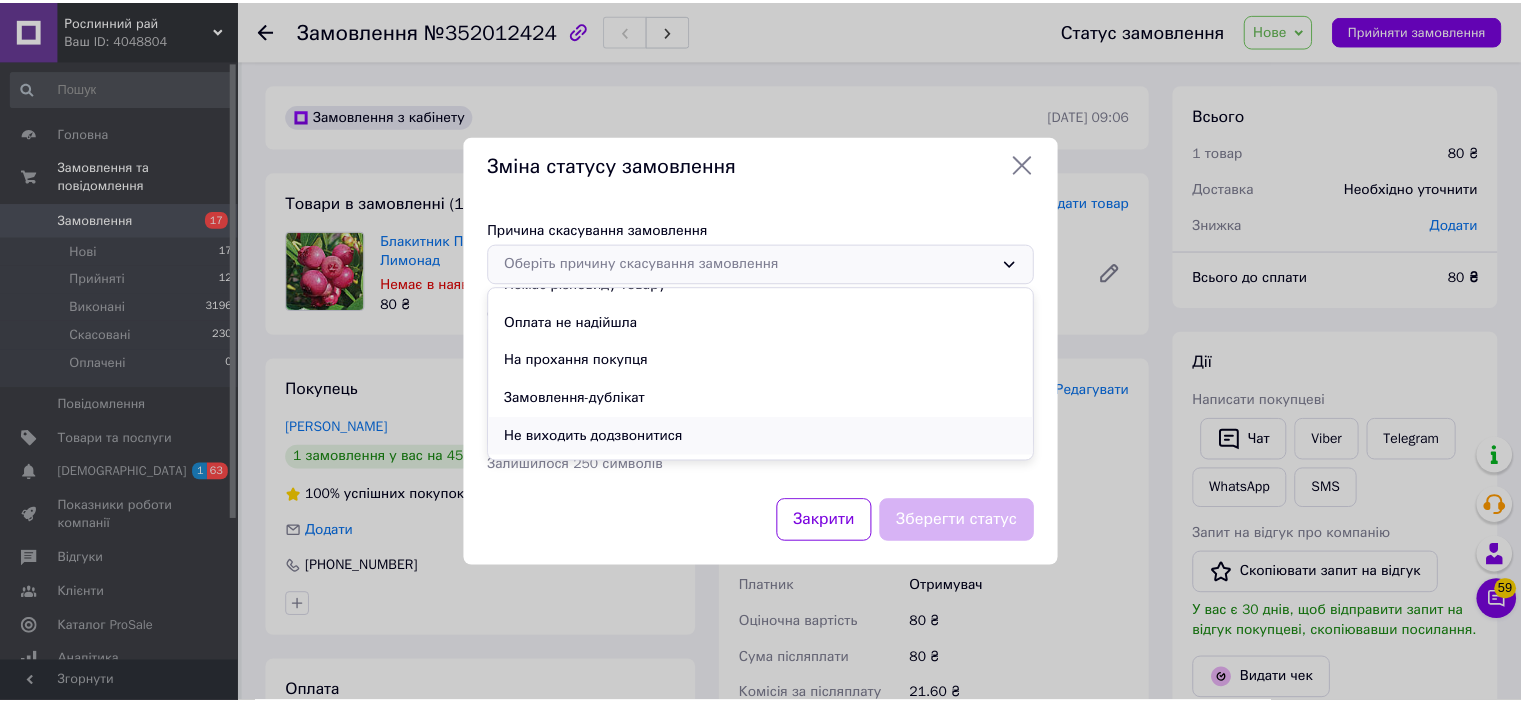 scroll, scrollTop: 93, scrollLeft: 0, axis: vertical 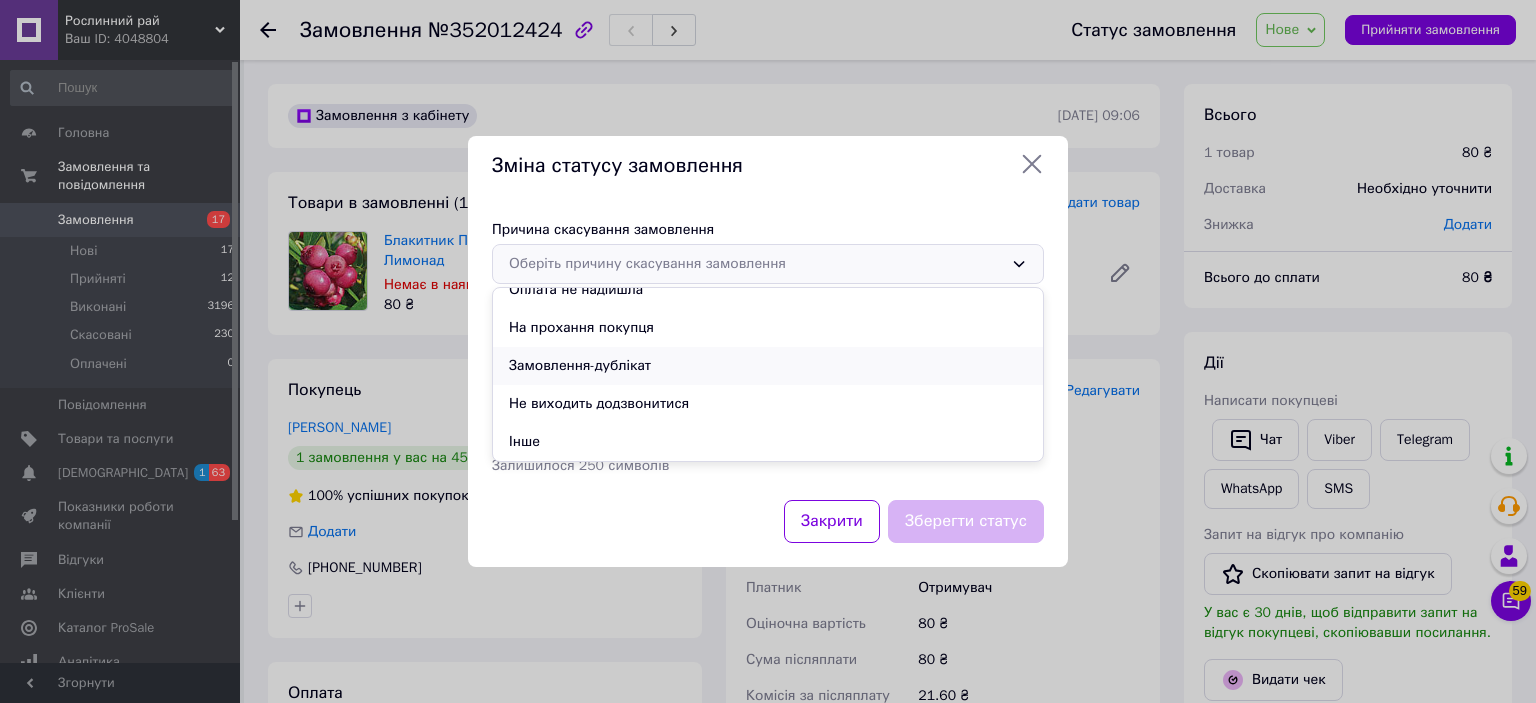 click on "Замовлення-дублікат" at bounding box center [768, 366] 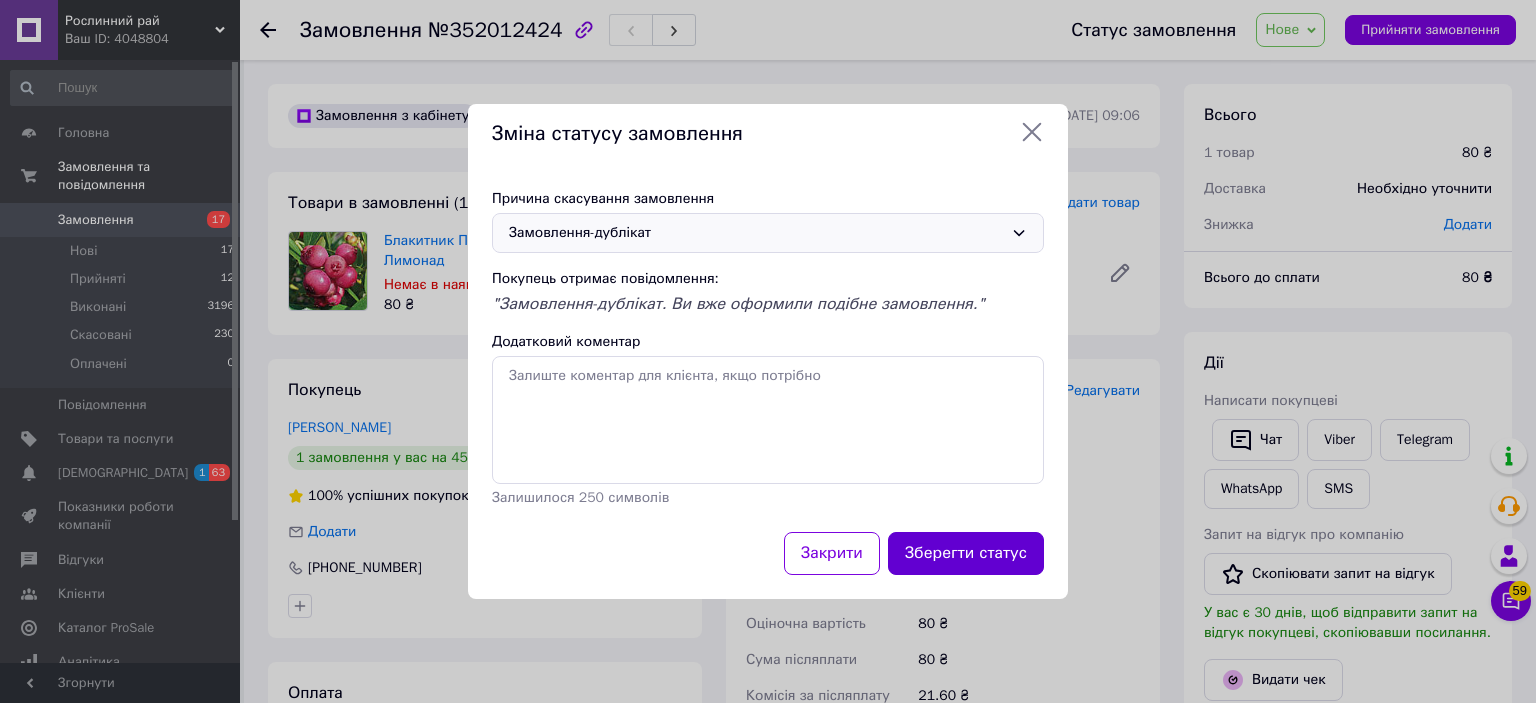 click on "Зберегти статус" at bounding box center [966, 553] 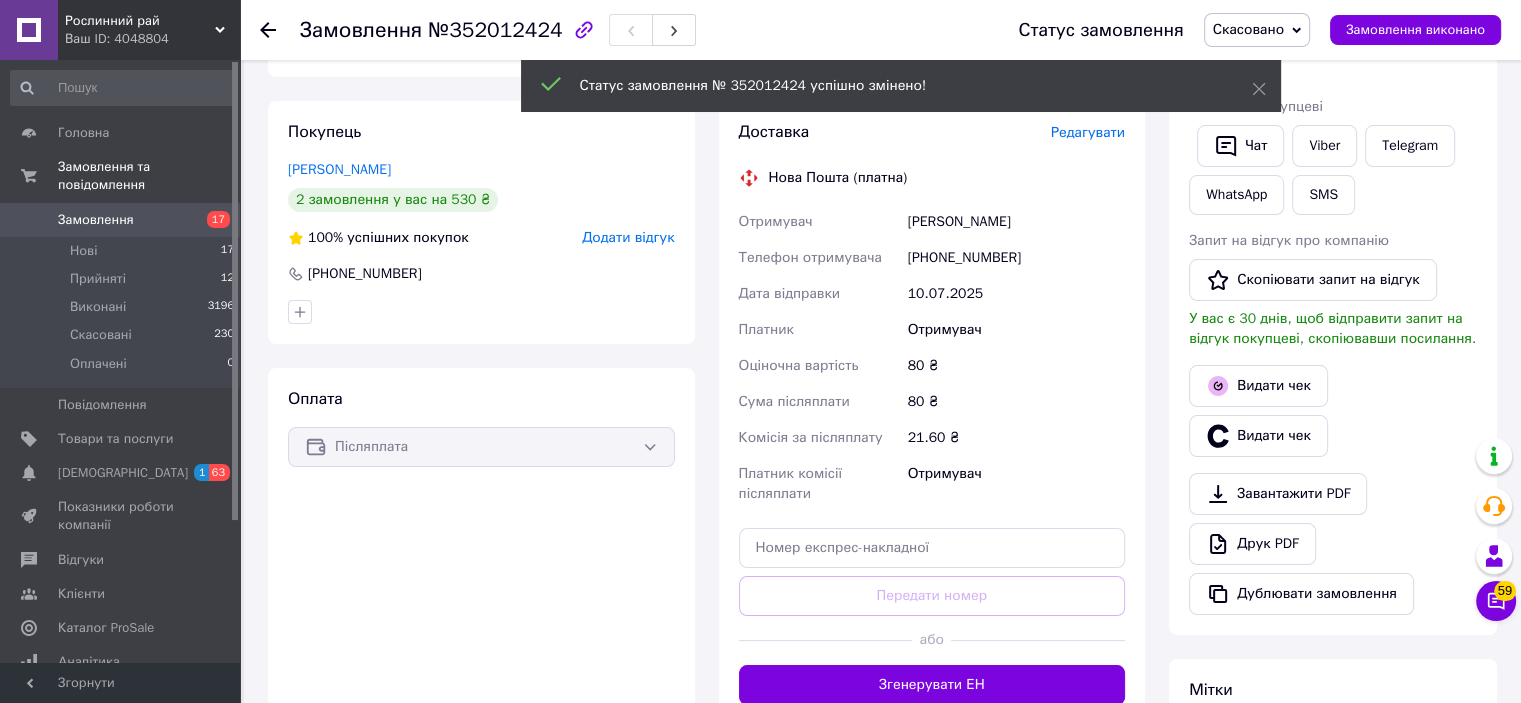 scroll, scrollTop: 0, scrollLeft: 0, axis: both 